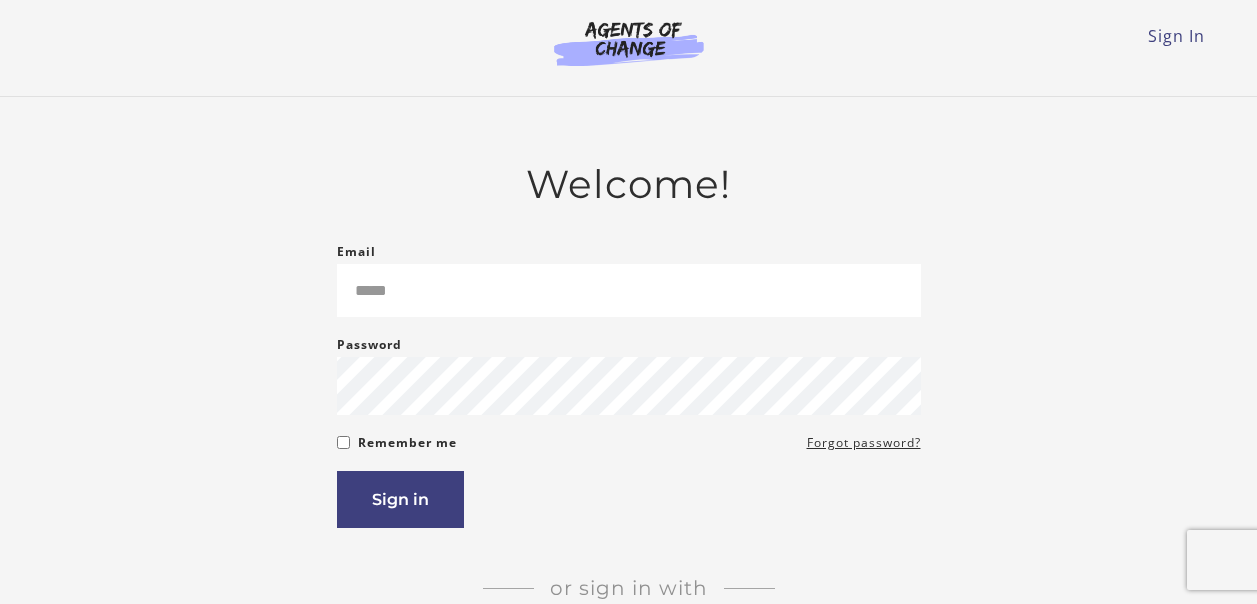 scroll, scrollTop: 0, scrollLeft: 0, axis: both 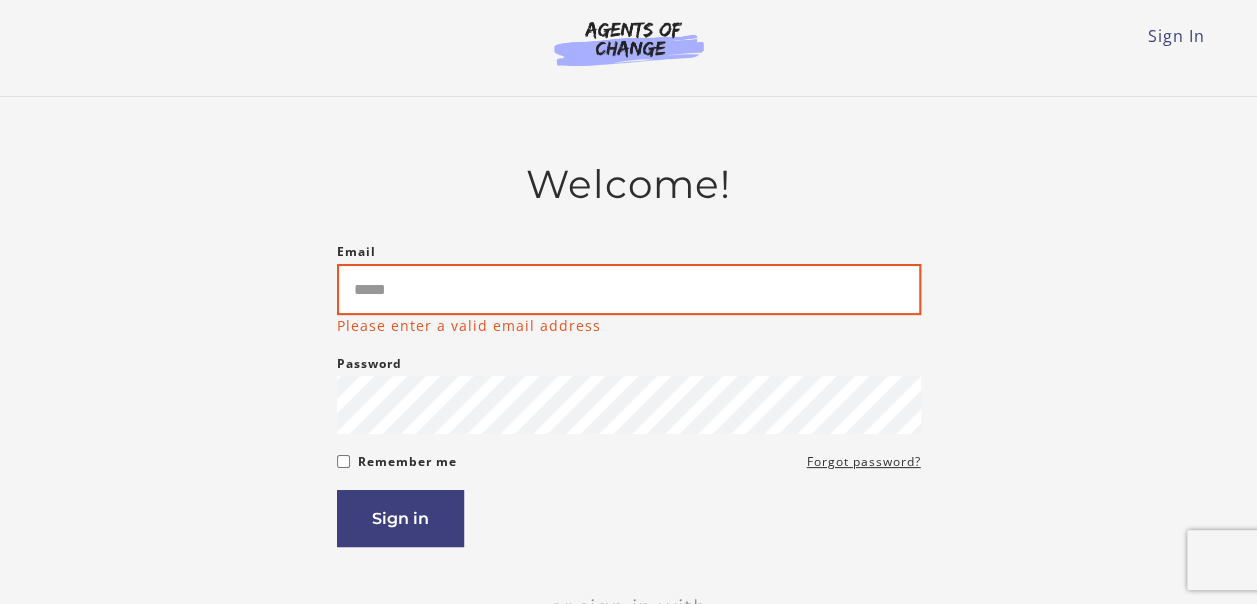 drag, startPoint x: 0, startPoint y: 0, endPoint x: 453, endPoint y: 297, distance: 541.6807 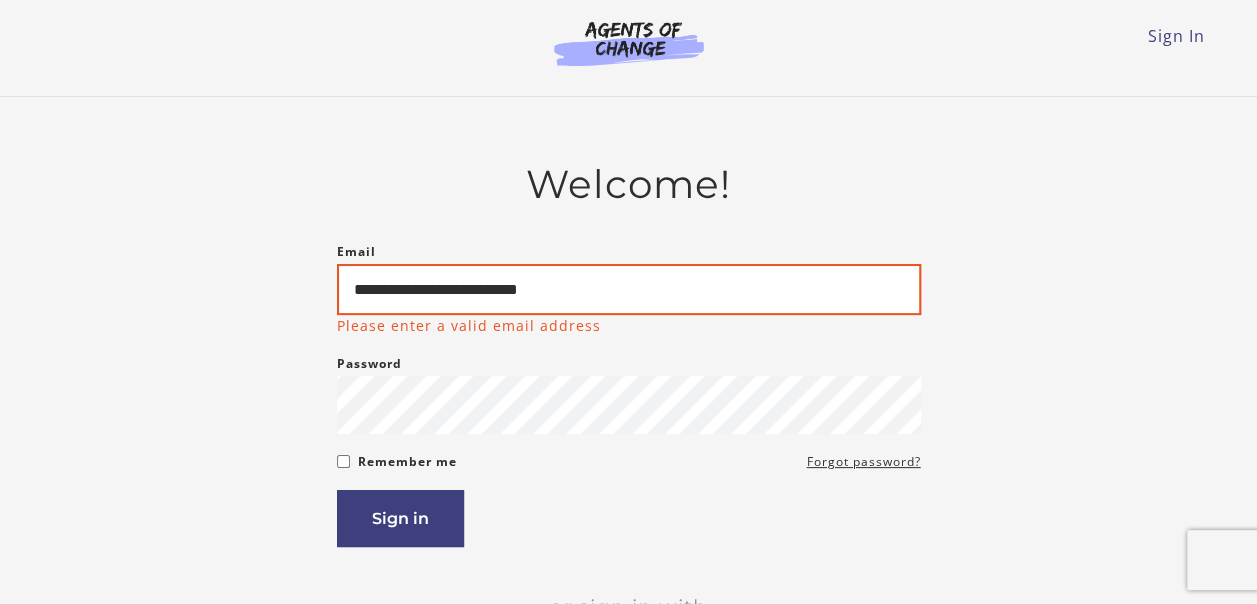 type on "**********" 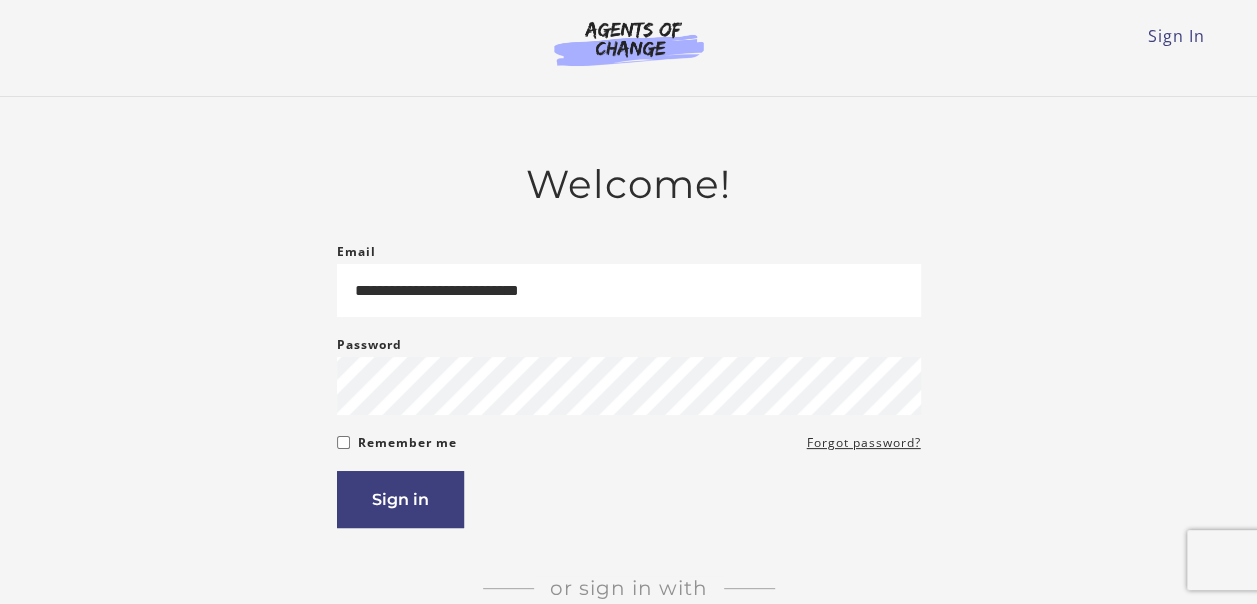 click on "Remember me" at bounding box center [407, 443] 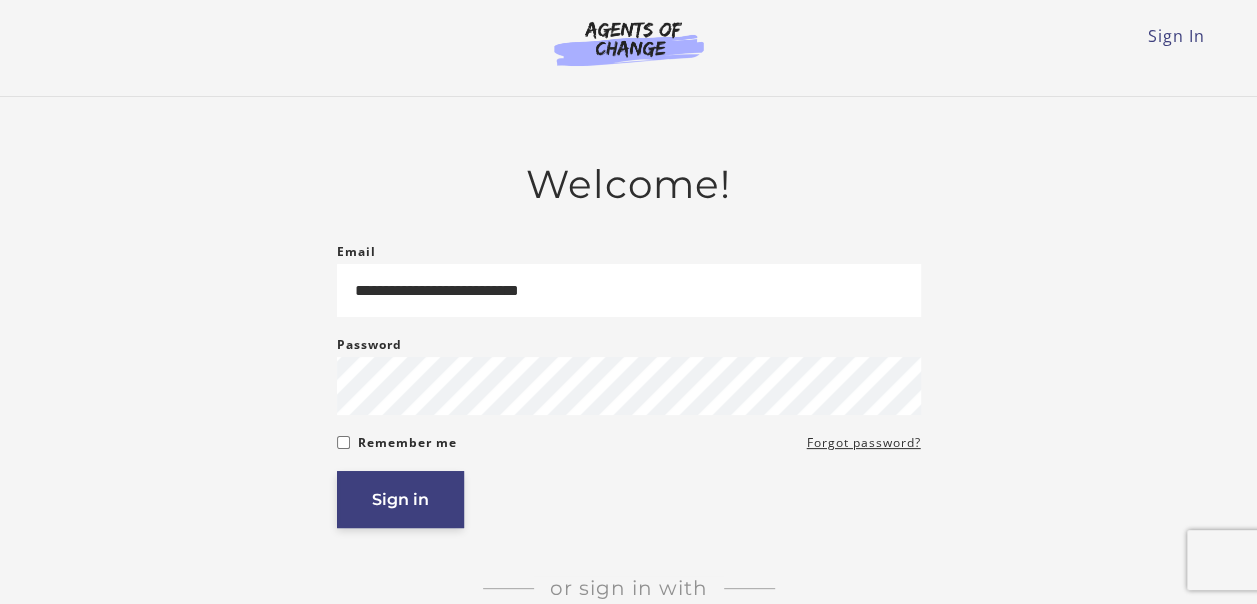 click on "Sign in" at bounding box center (400, 499) 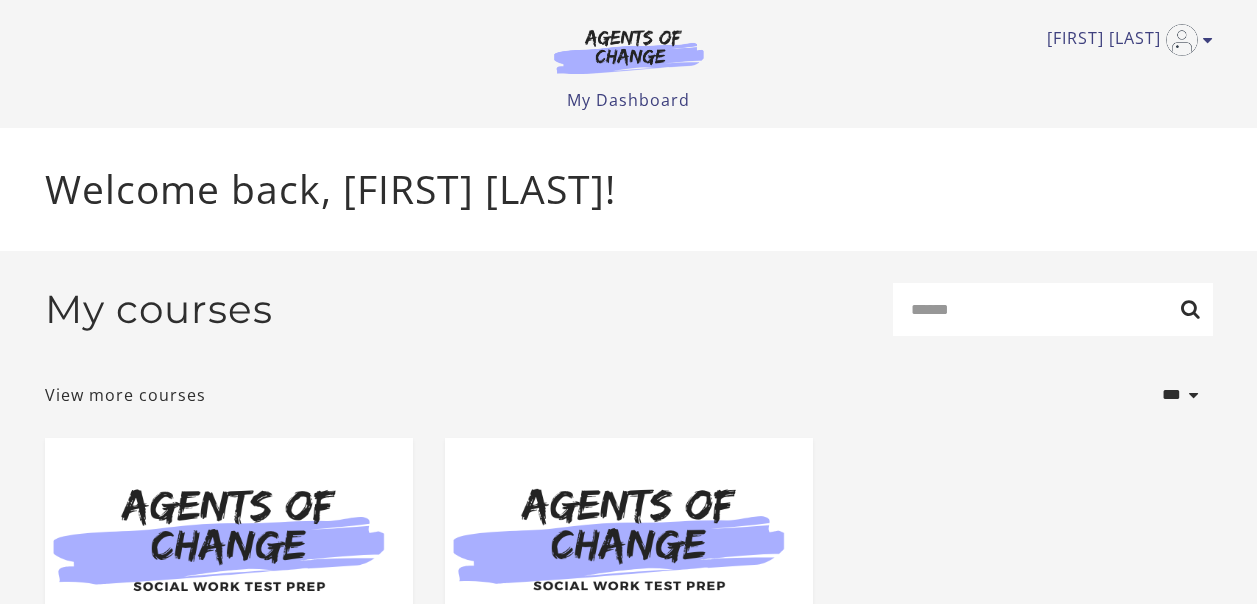 scroll, scrollTop: 0, scrollLeft: 0, axis: both 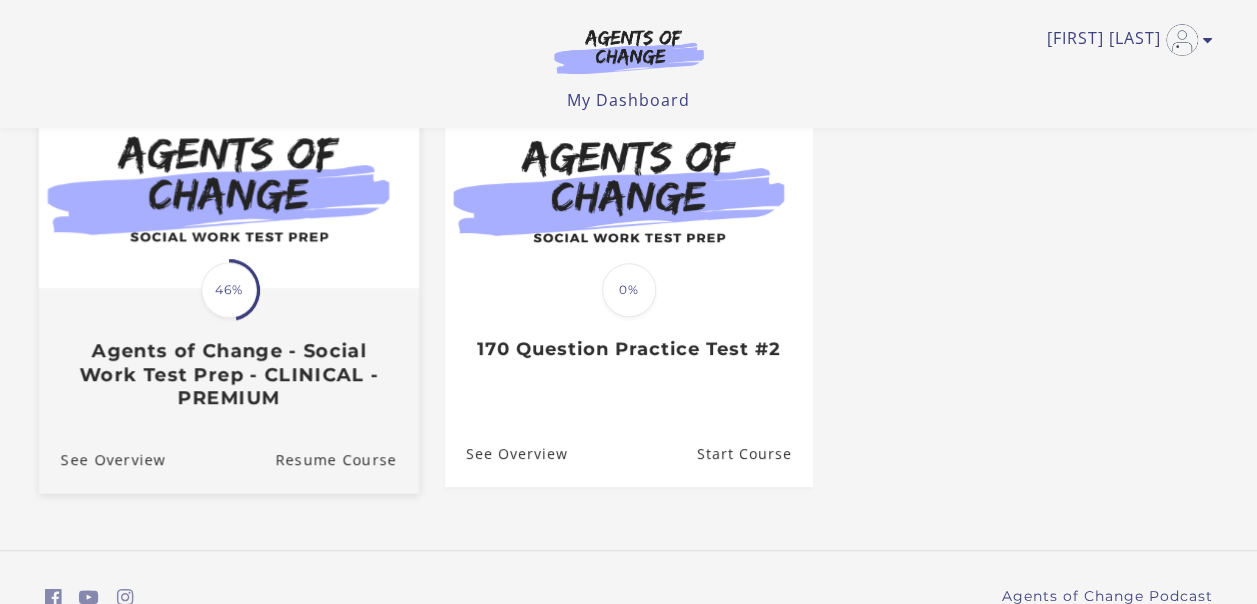 click on "Agents of Change - Social Work Test Prep - CLINICAL - PREMIUM" at bounding box center [228, 374] 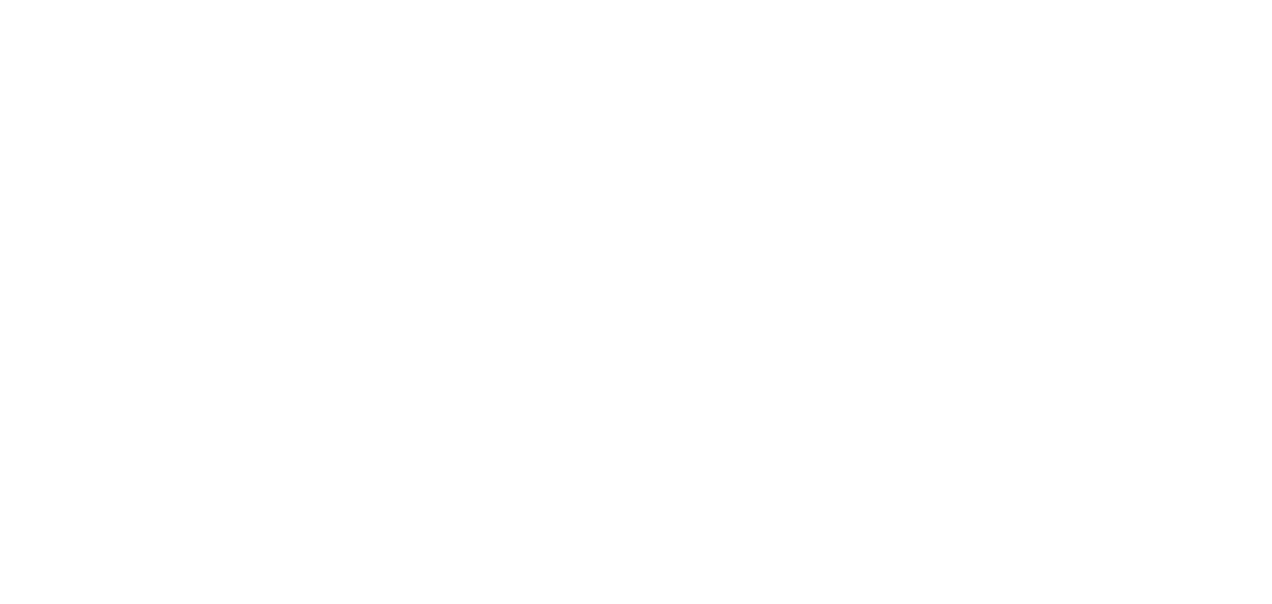 scroll, scrollTop: 0, scrollLeft: 0, axis: both 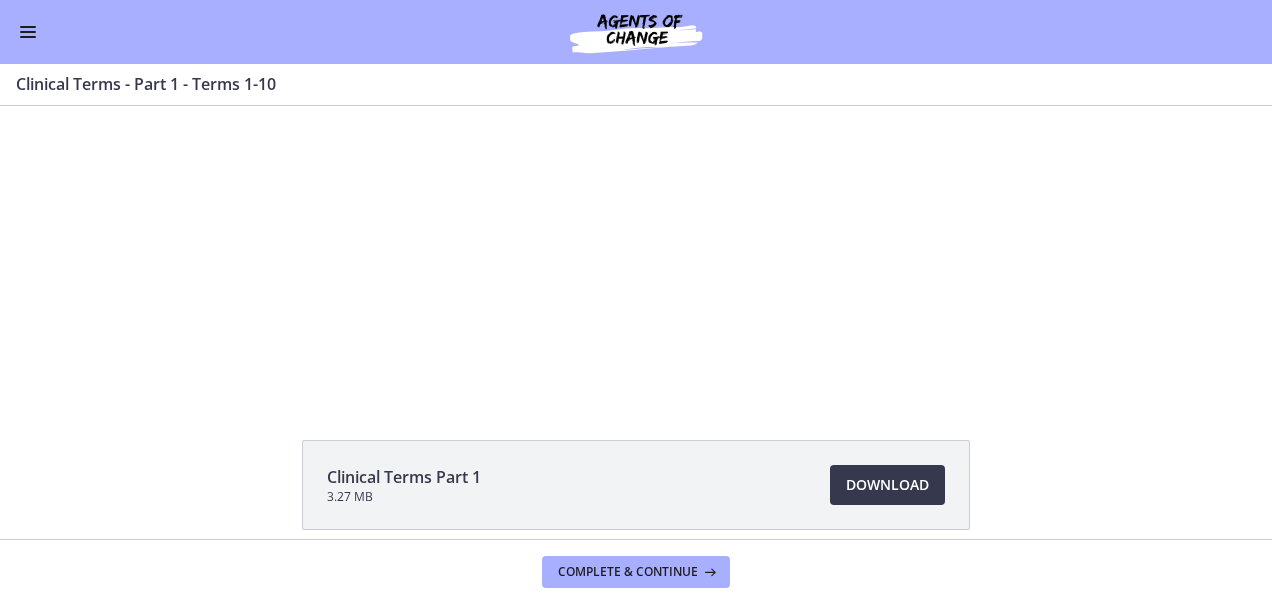 click on "Click for sound
@keyframes VOLUME_SMALL_WAVE_FLASH {
0% { opacity: 0; }
33% { opacity: 1; }
66% { opacity: 1; }
100% { opacity: 0; }
}
@keyframes VOLUME_LARGE_WAVE_FLASH {
0% { opacity: 0; }
33% { opacity: 1; }
66% { opacity: 1; }
100% { opacity: 0; }
}
.volume__small-wave {
animation: VOLUME_SMALL_WAVE_FLASH 2s infinite;
opacity: 0;
}
.volume__large-wave {
animation: VOLUME_LARGE_WAVE_FLASH 2s infinite .3s;
opacity: 0;
}
[TIME] [TIME]" at bounding box center (636, 223) 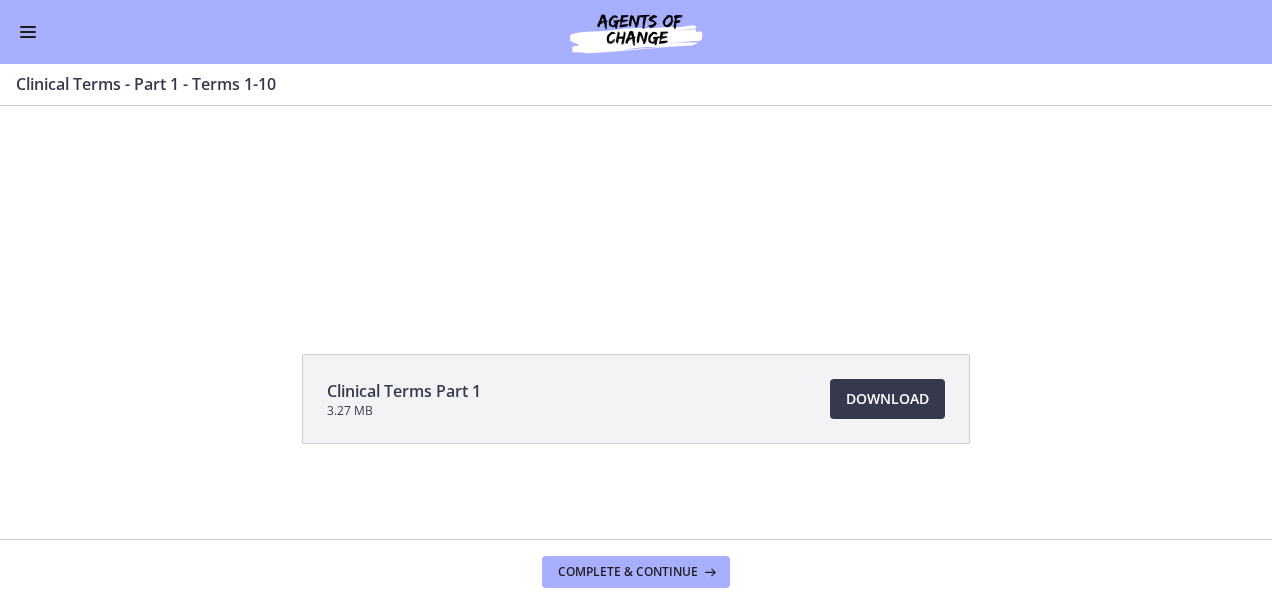 scroll, scrollTop: 0, scrollLeft: 0, axis: both 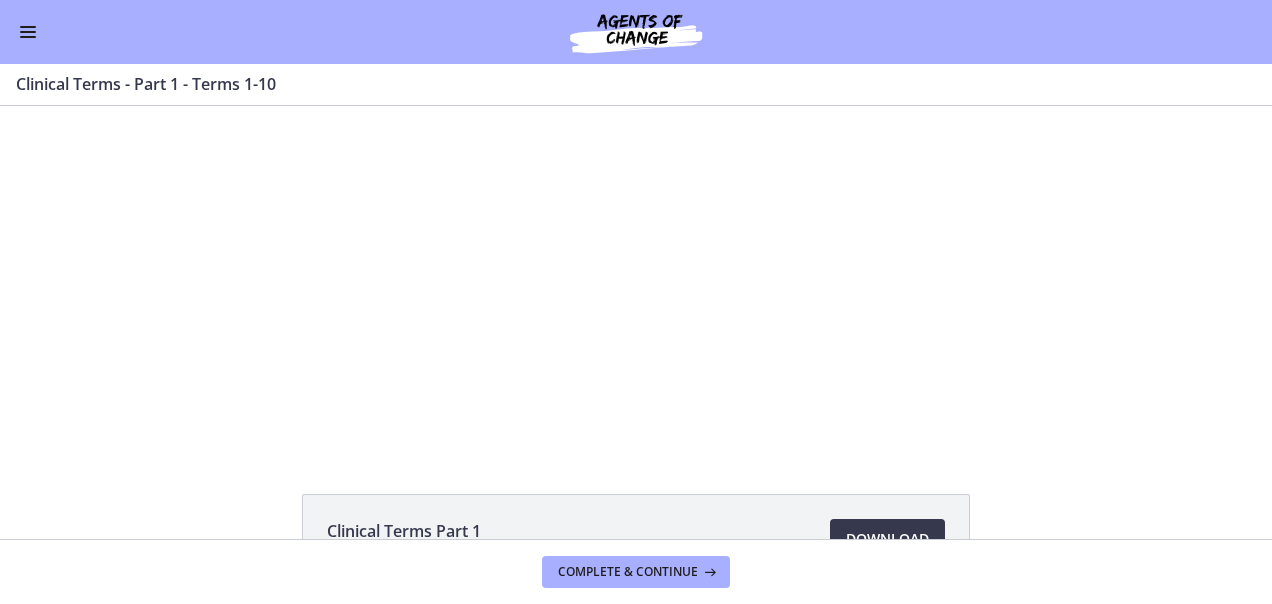 click at bounding box center [28, 32] 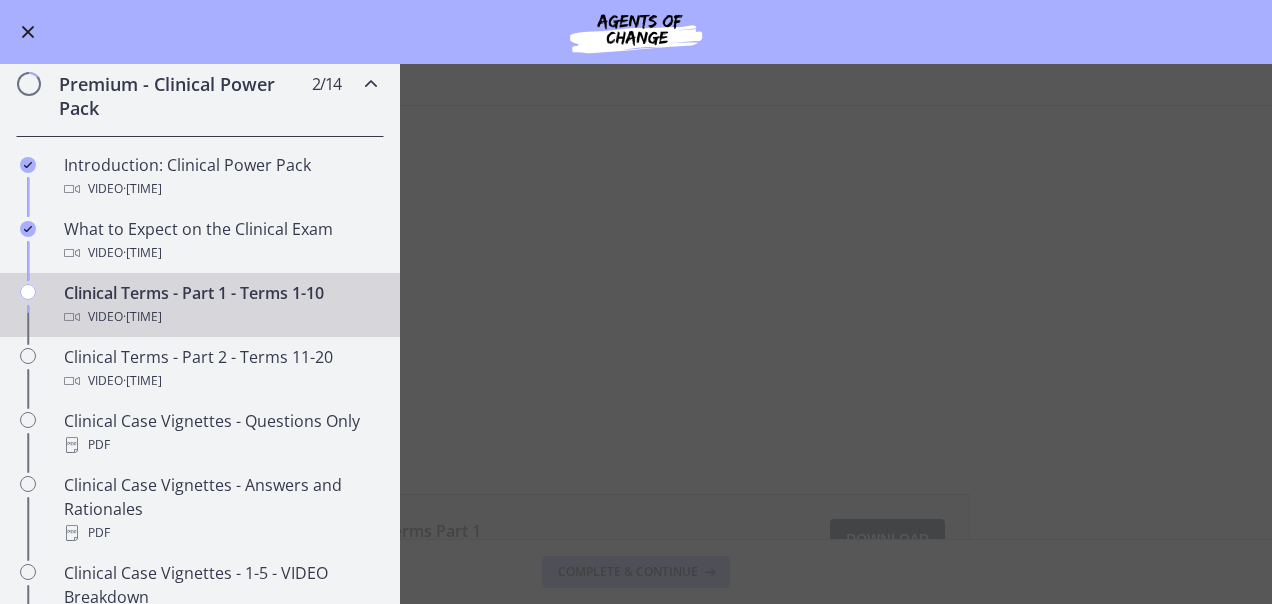 scroll, scrollTop: 926, scrollLeft: 0, axis: vertical 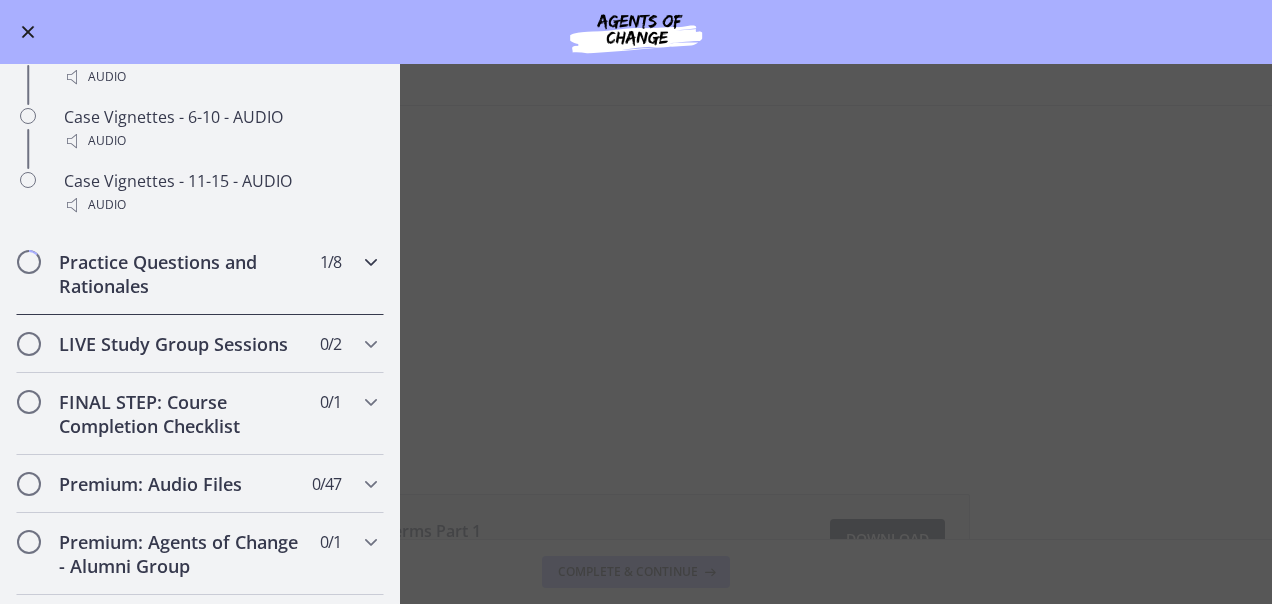 click on "[NUMBER]  /  [NUMBER]
Completed" at bounding box center (330, 262) 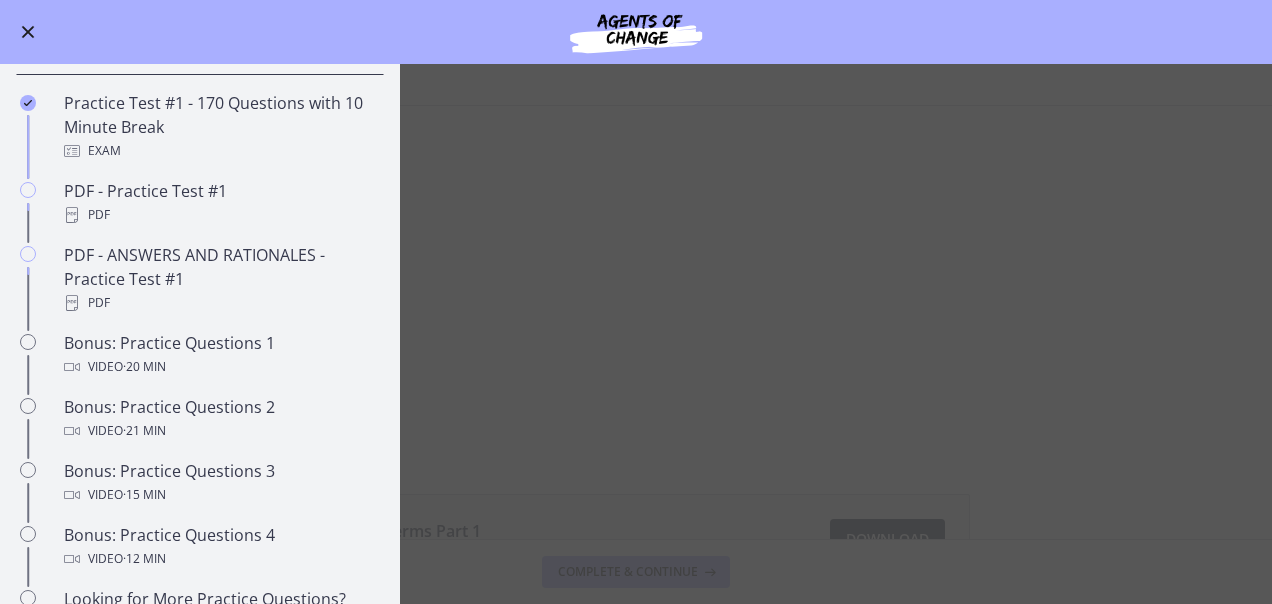 scroll, scrollTop: 967, scrollLeft: 0, axis: vertical 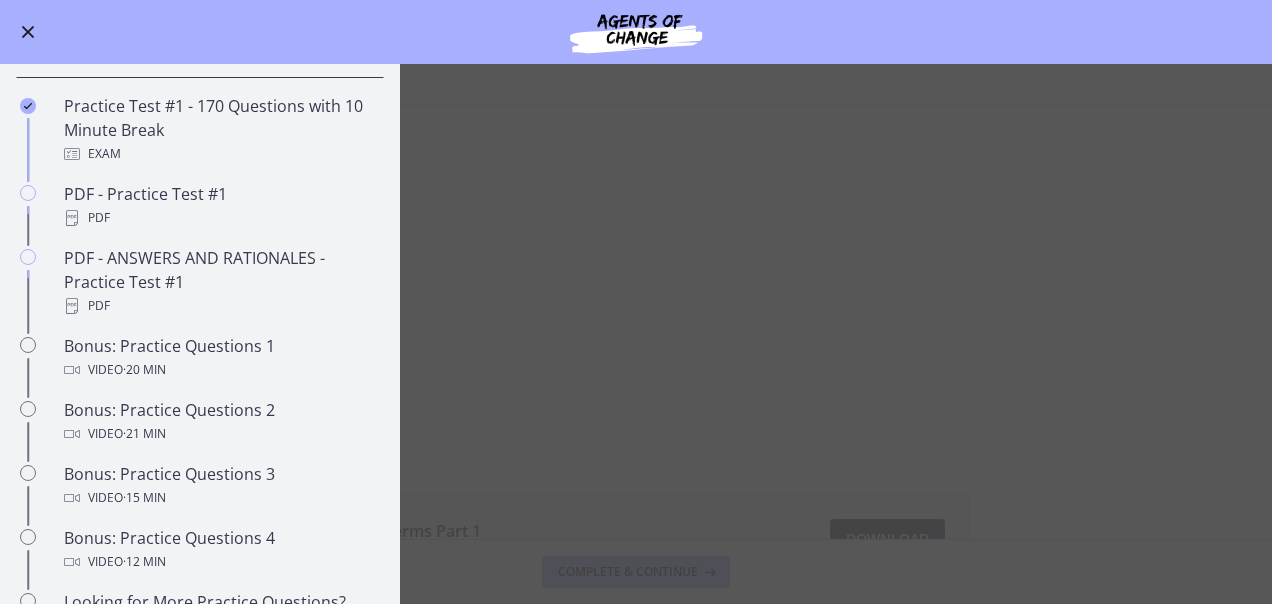 click on "Clinical Terms - Part 1 - Terms 1-10
Enable fullscreen
Clinical Terms Part 1
3.27 MB
Download
Opens in a new window
Complete & continue" at bounding box center [636, 334] 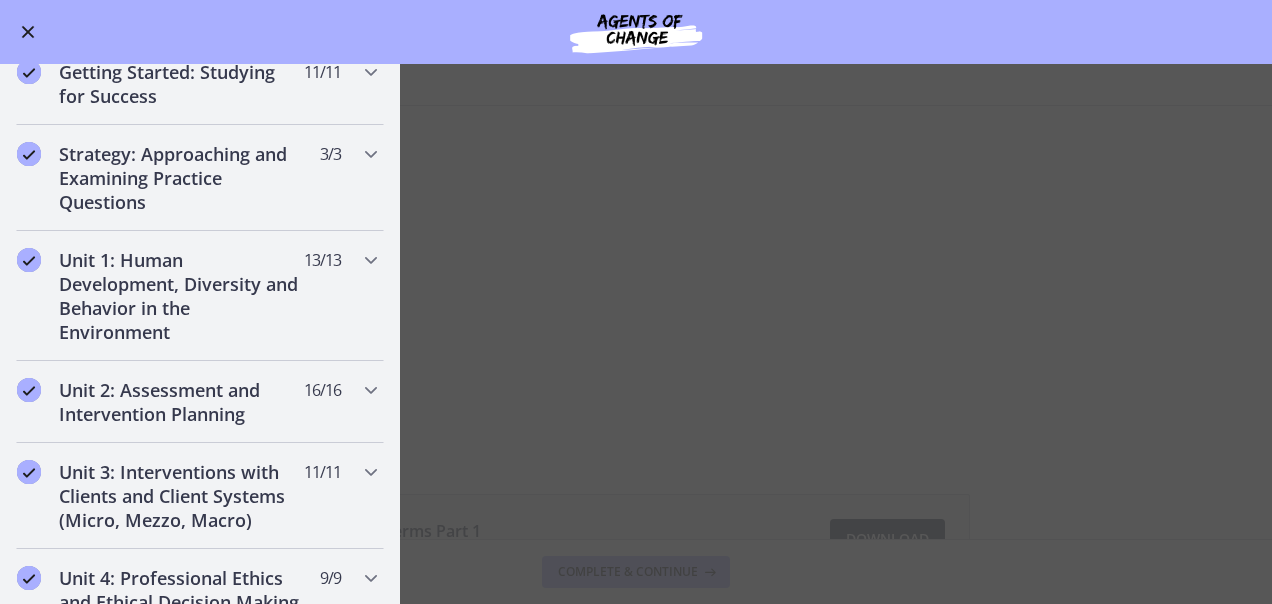 scroll, scrollTop: 63, scrollLeft: 0, axis: vertical 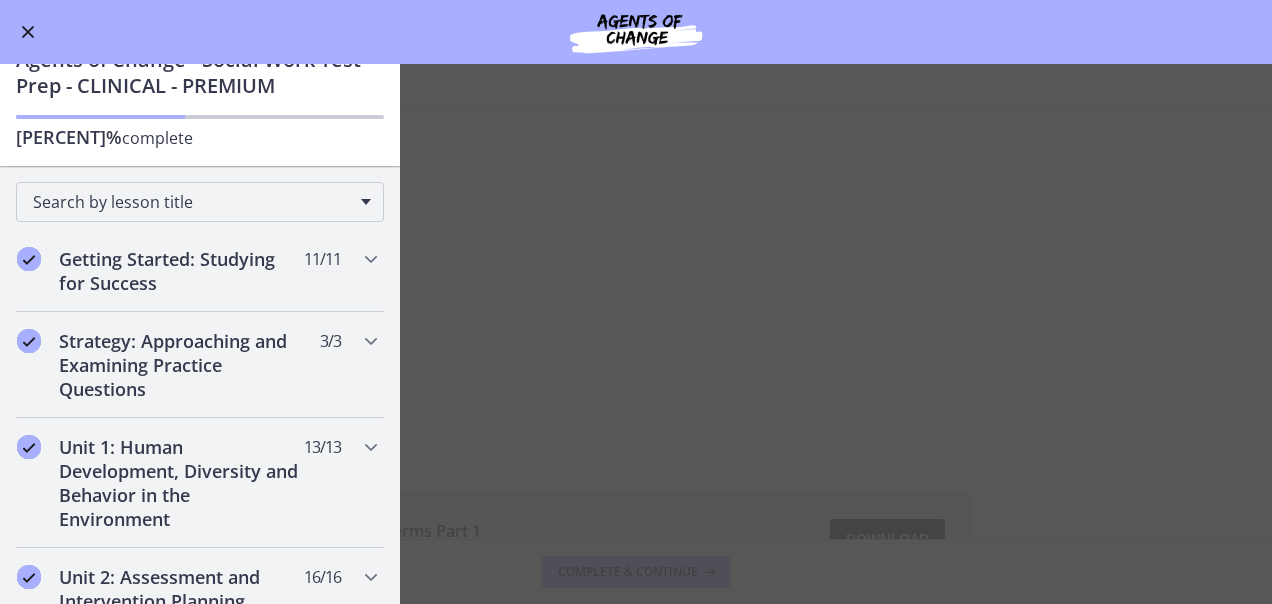 click at bounding box center [28, 32] 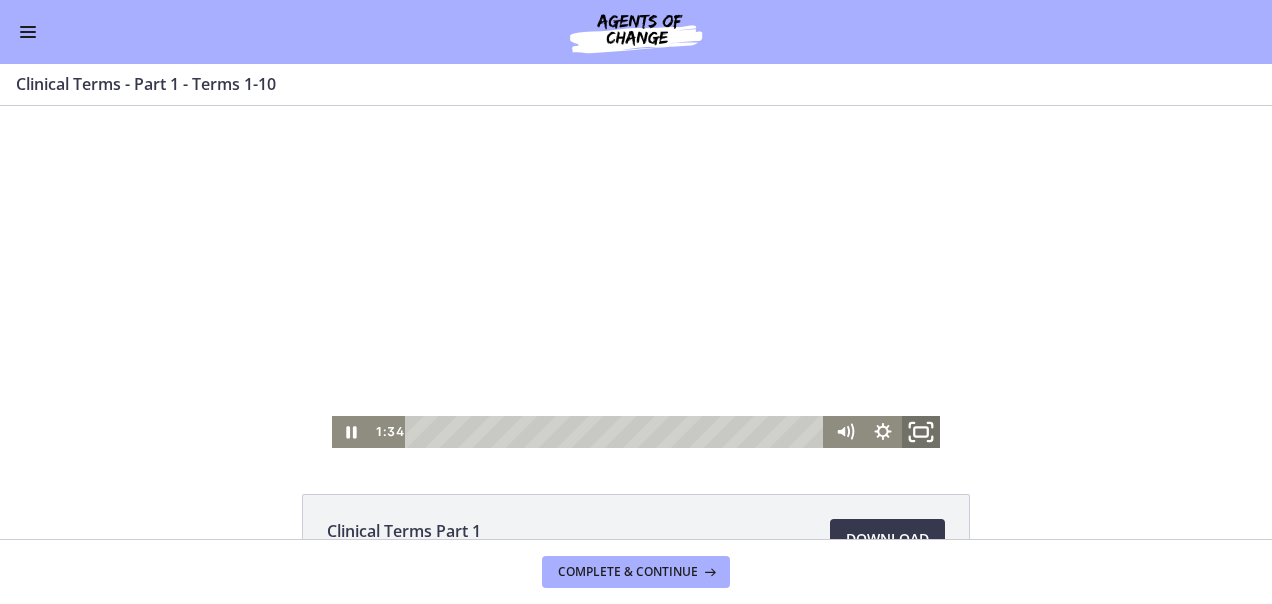 click 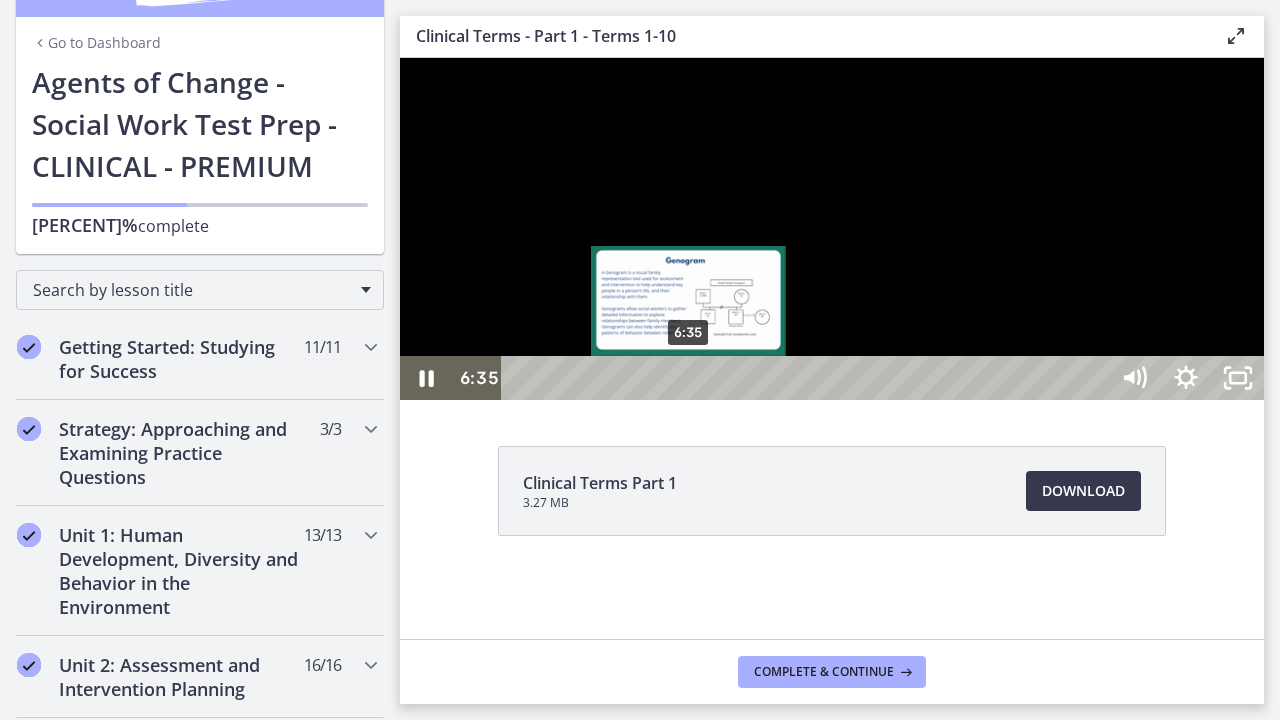 click on "6:35" at bounding box center [807, 378] 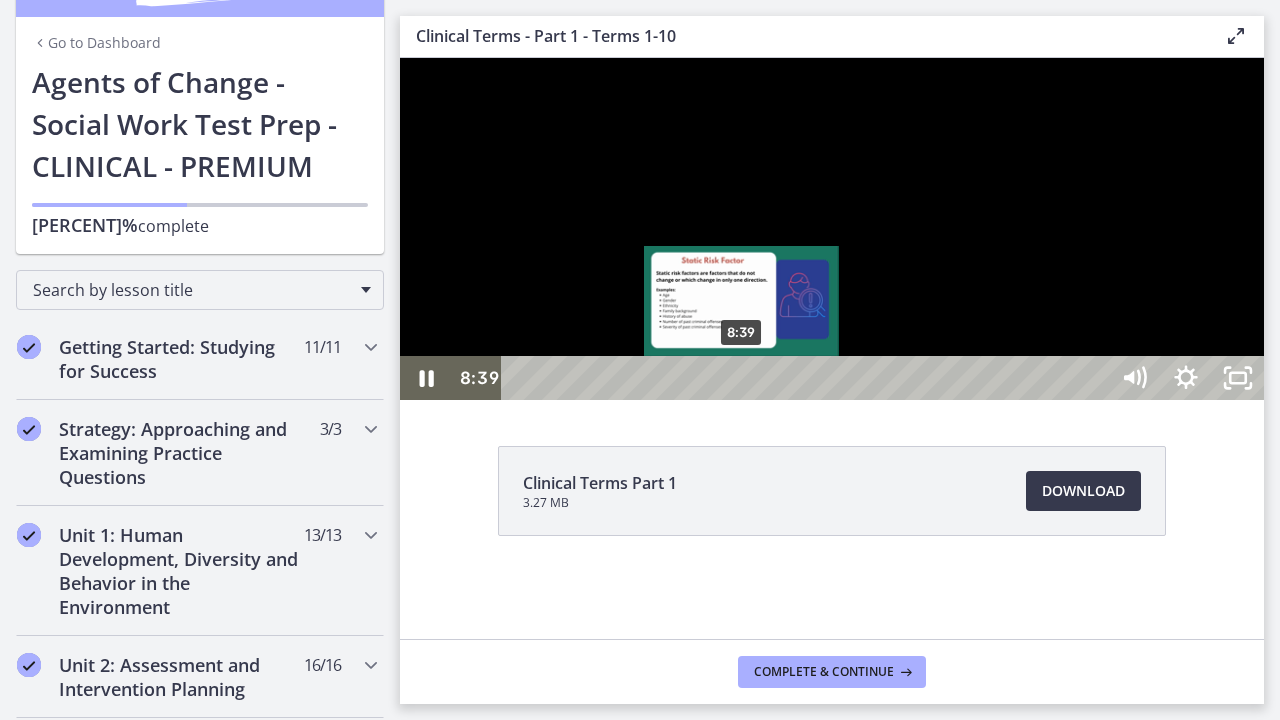 click on "8:39" at bounding box center [807, 378] 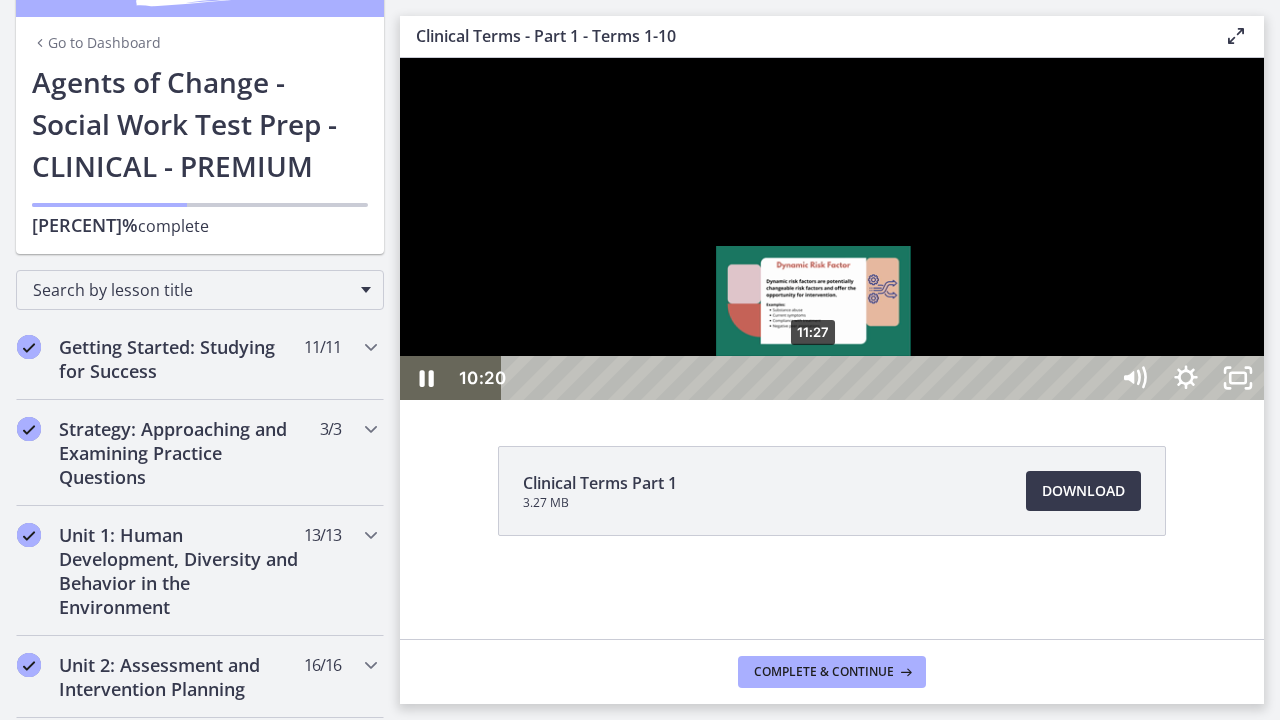 click on "11:27" at bounding box center [807, 378] 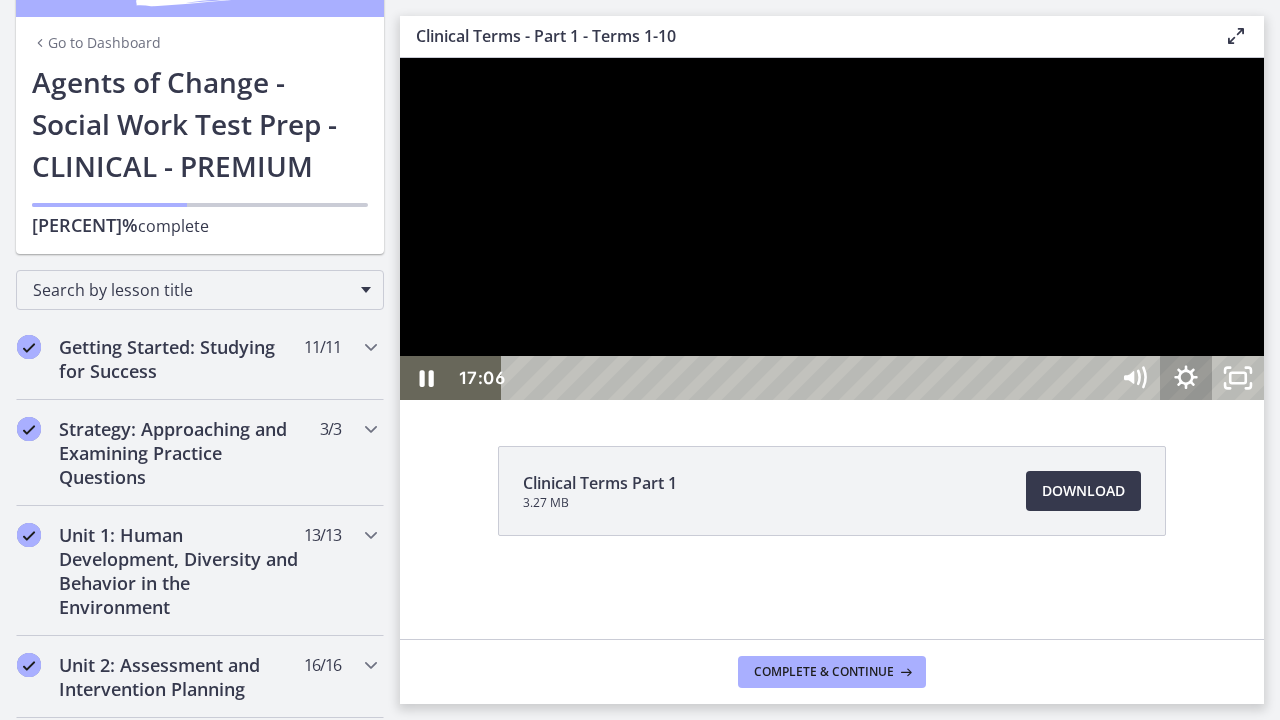 click 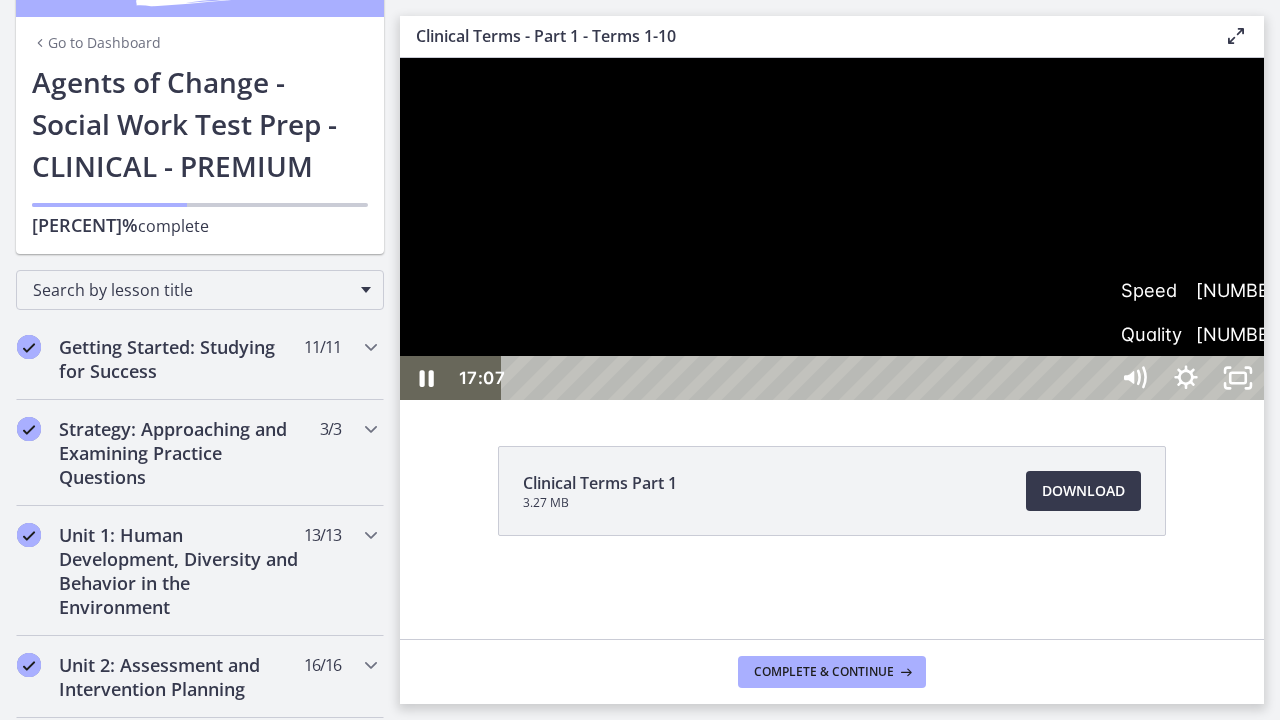 click on "Speed" at bounding box center [1153, 290] 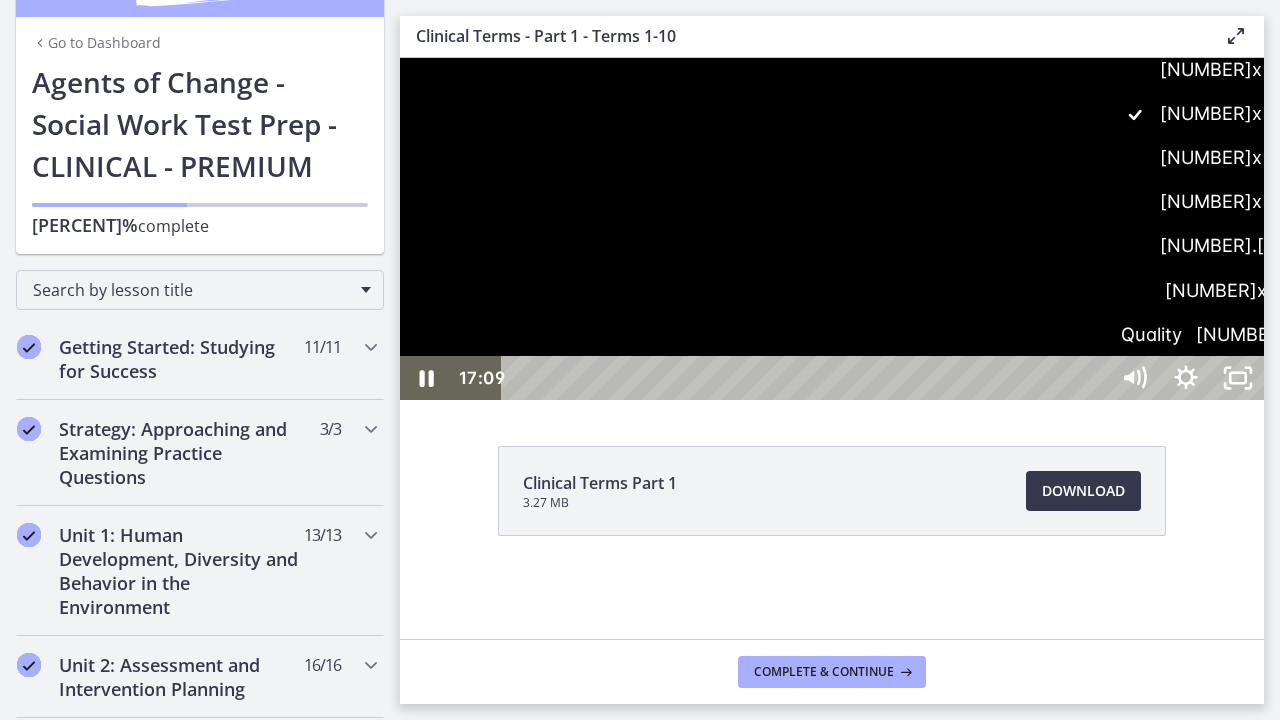 click on "[NUMBER]x" at bounding box center [1186, 158] 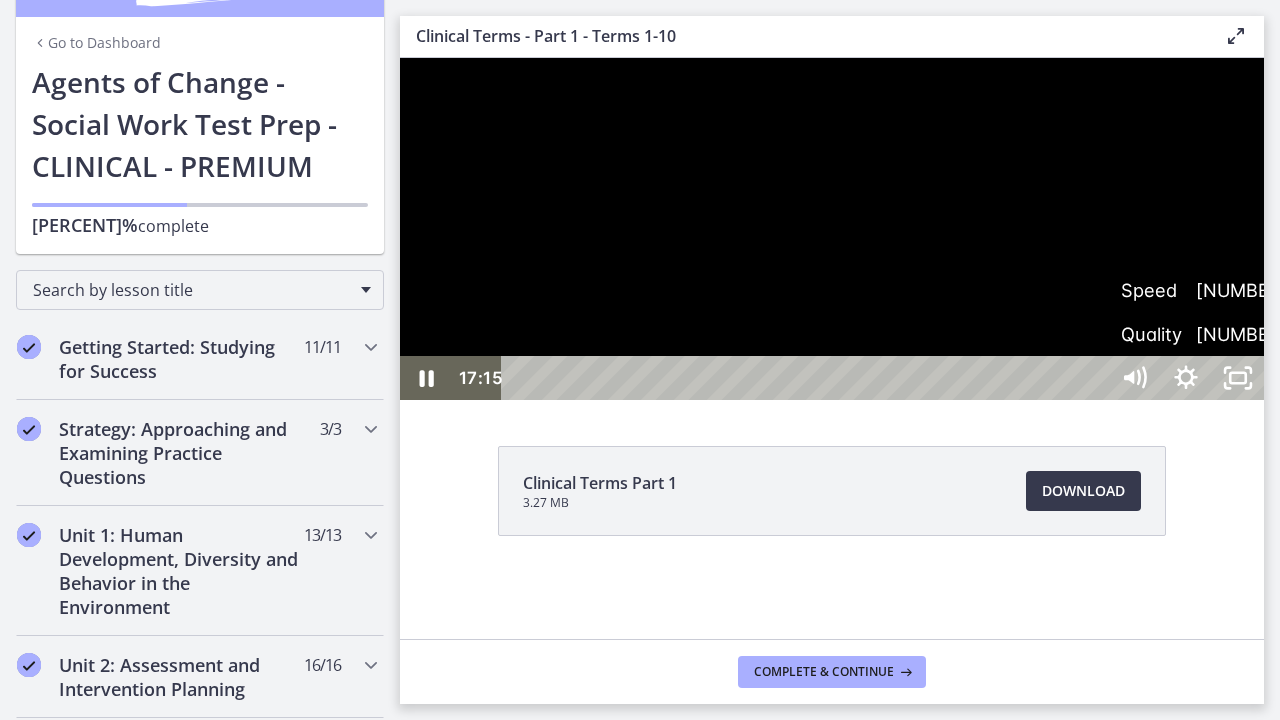 click at bounding box center [832, 229] 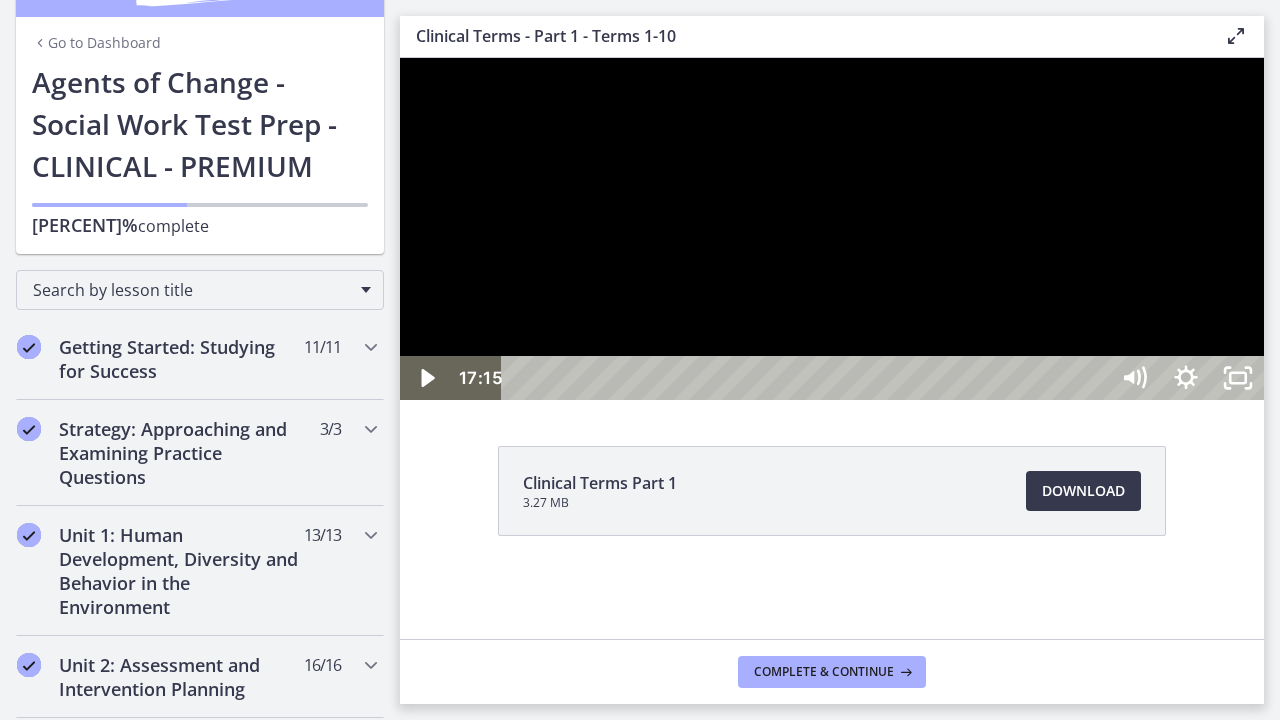 click at bounding box center (832, 229) 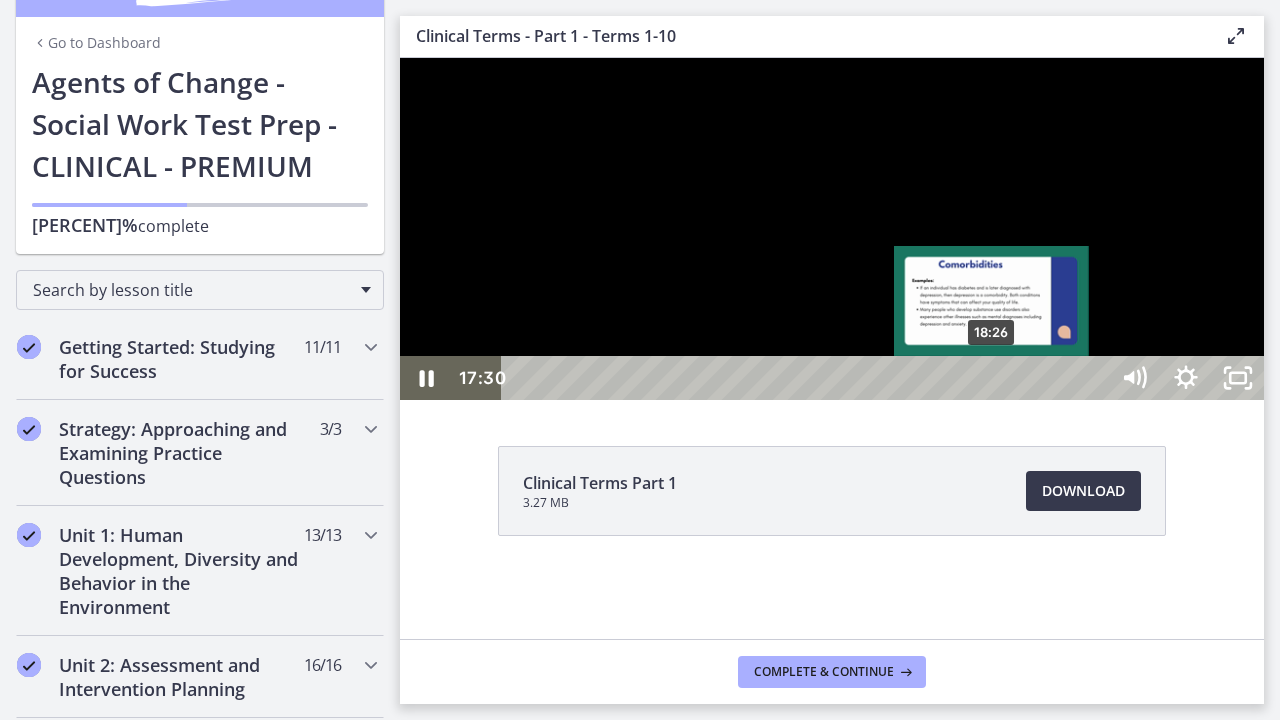 click on "18:26" at bounding box center (807, 378) 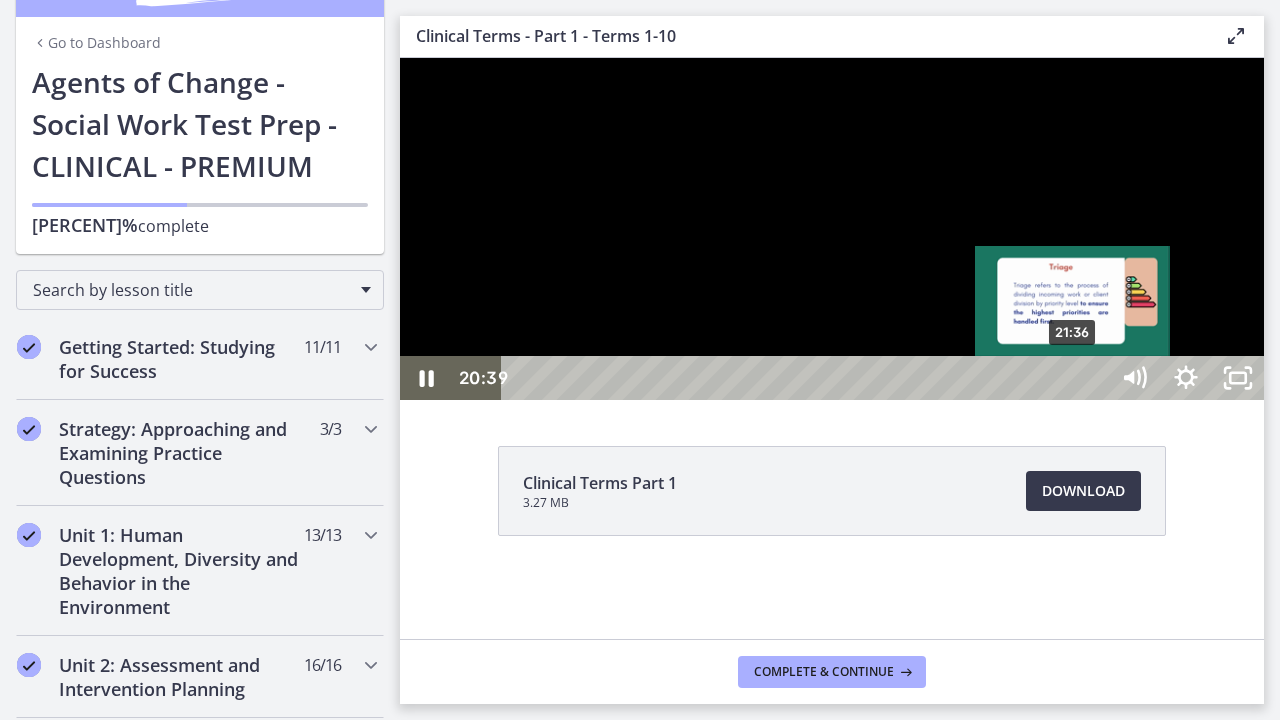 click on "21:36" at bounding box center [807, 378] 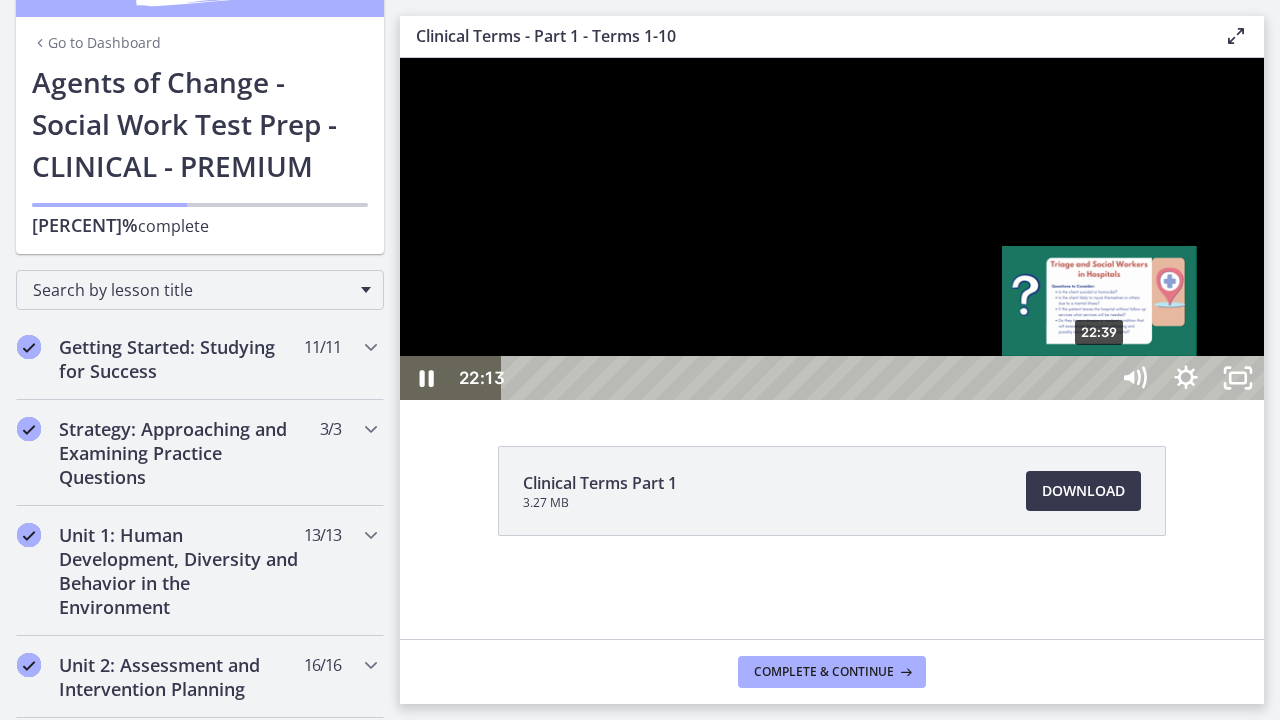 click on "22:39" at bounding box center (807, 378) 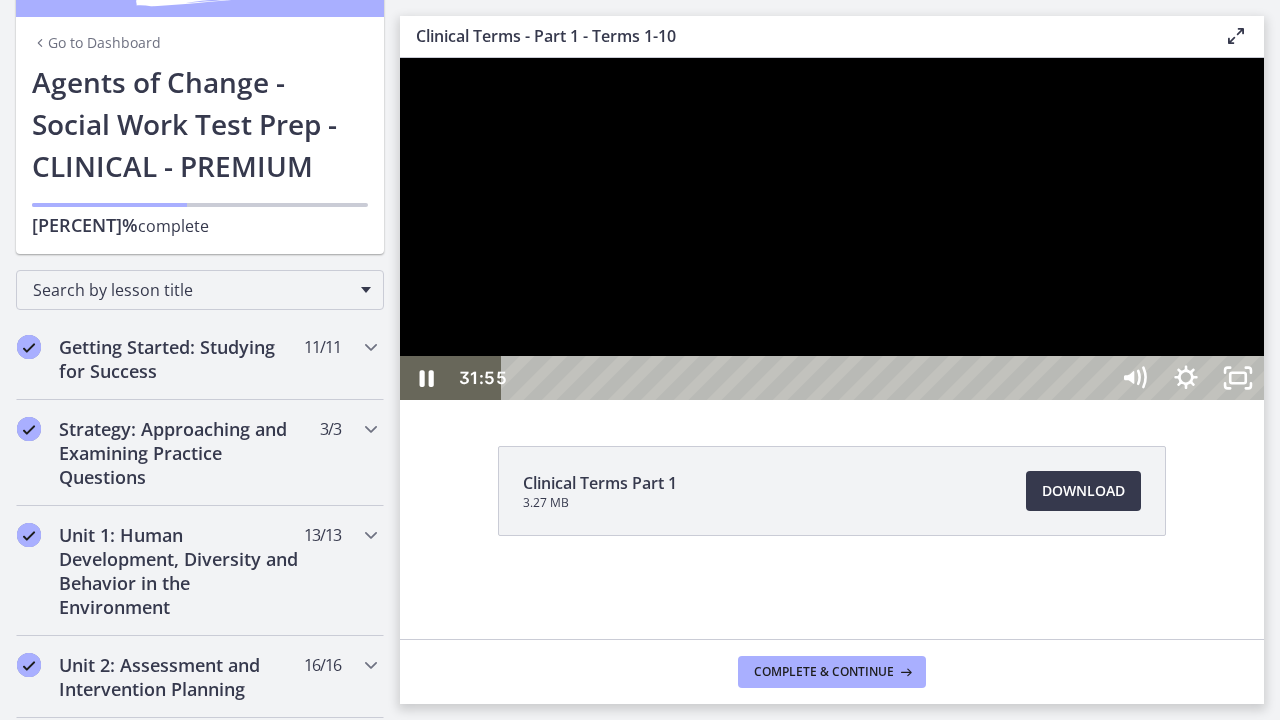 click at bounding box center (832, 229) 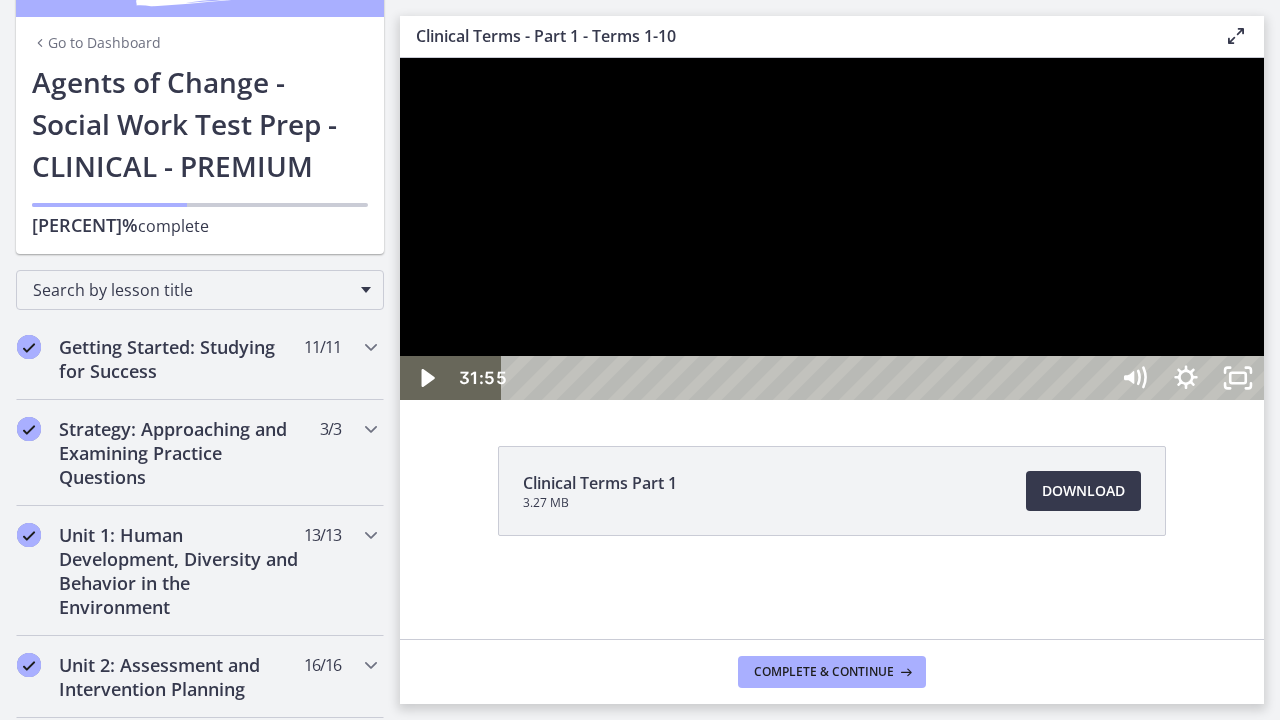 click at bounding box center (832, 229) 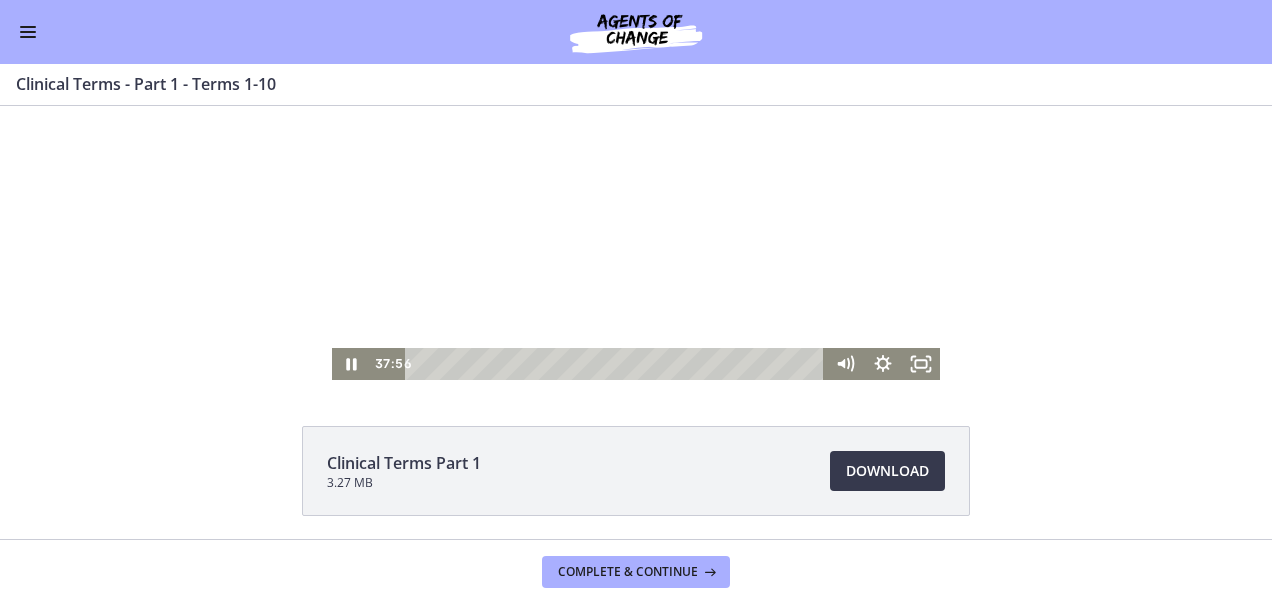 scroll, scrollTop: 74, scrollLeft: 0, axis: vertical 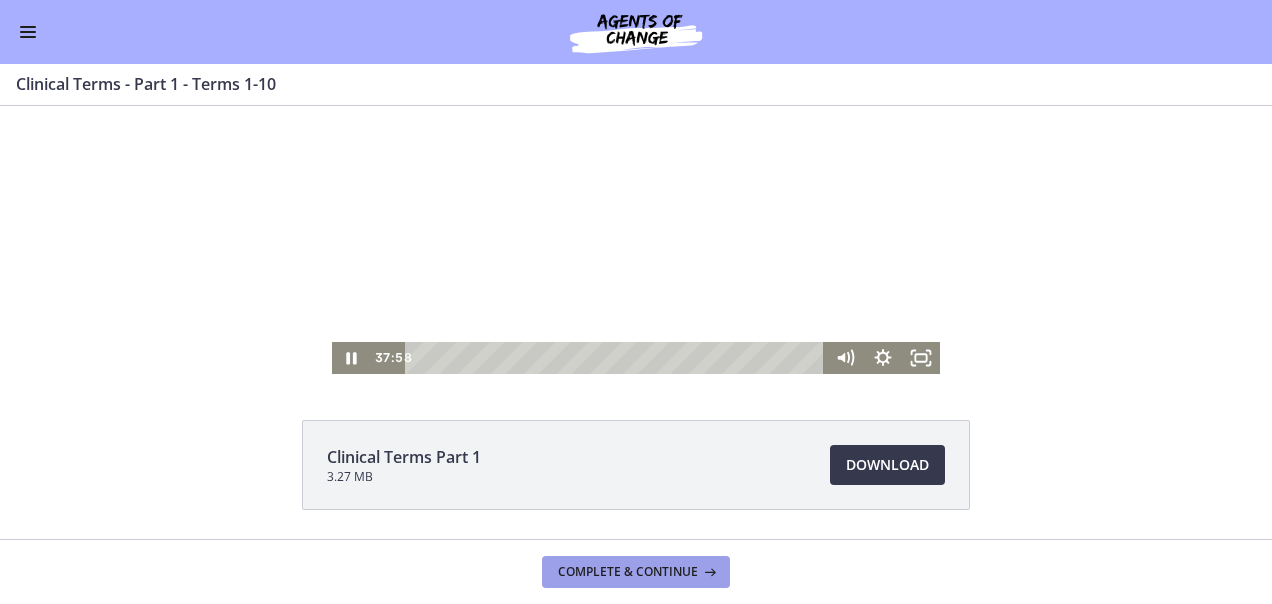 click on "Complete & continue" at bounding box center [628, 572] 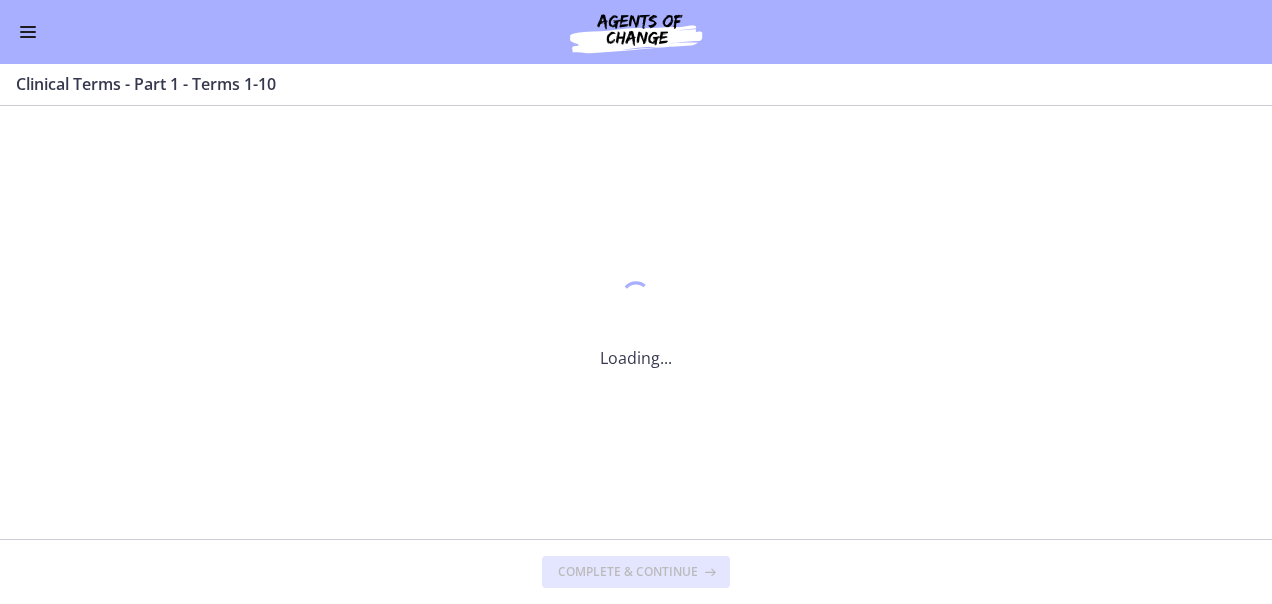 scroll, scrollTop: 0, scrollLeft: 0, axis: both 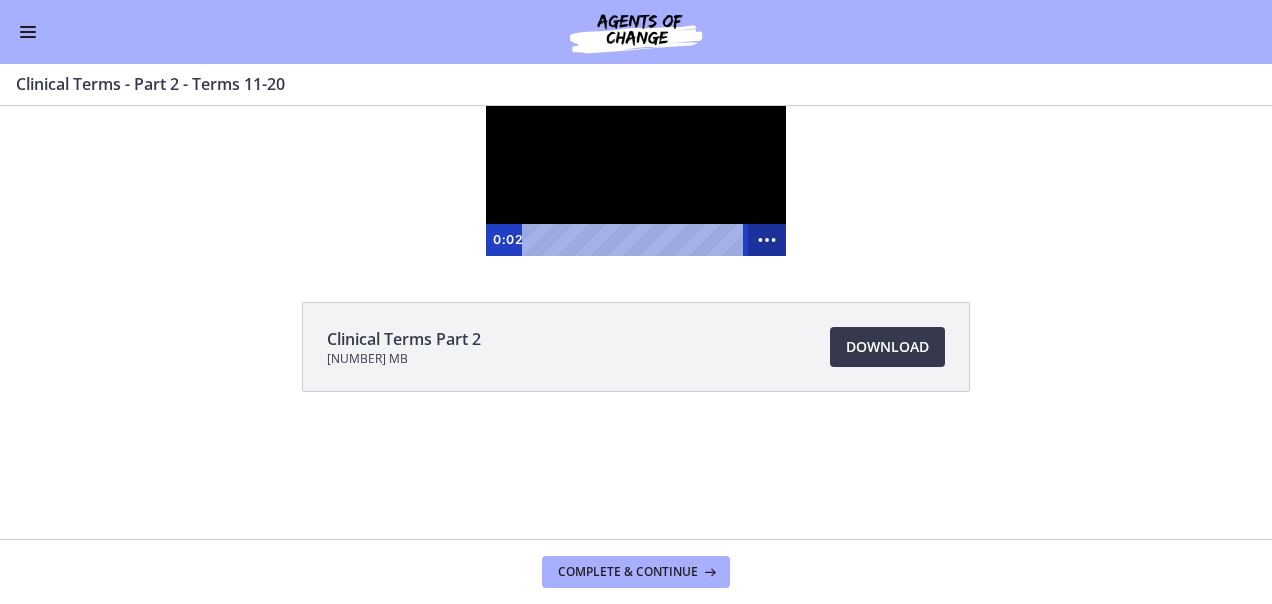 click 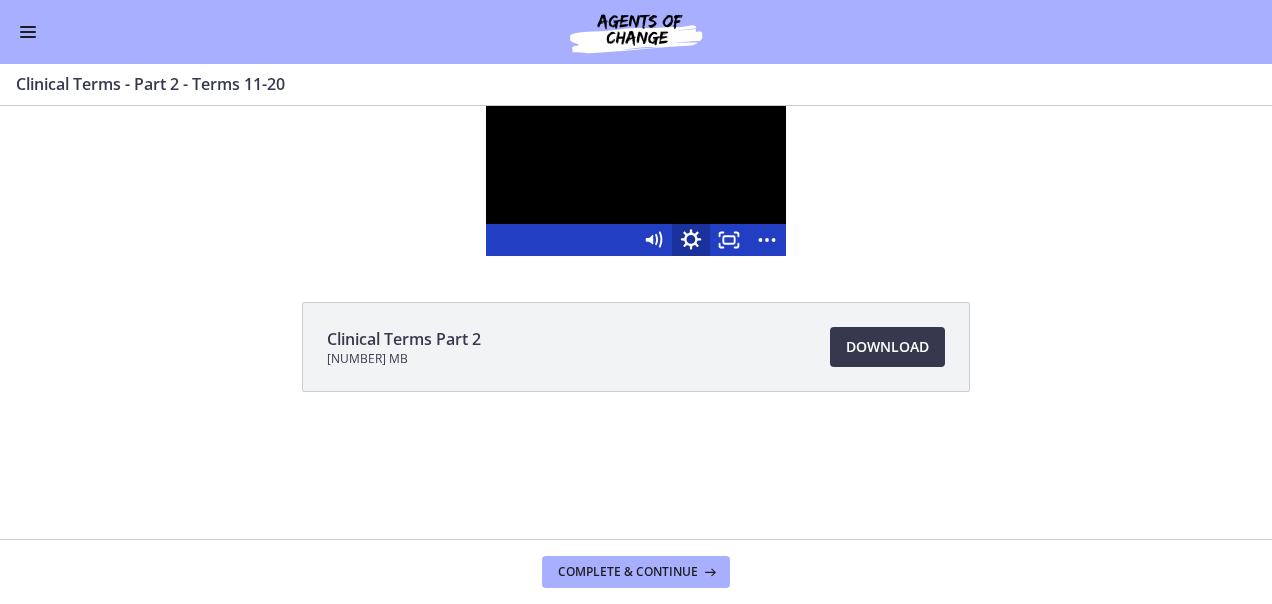 click 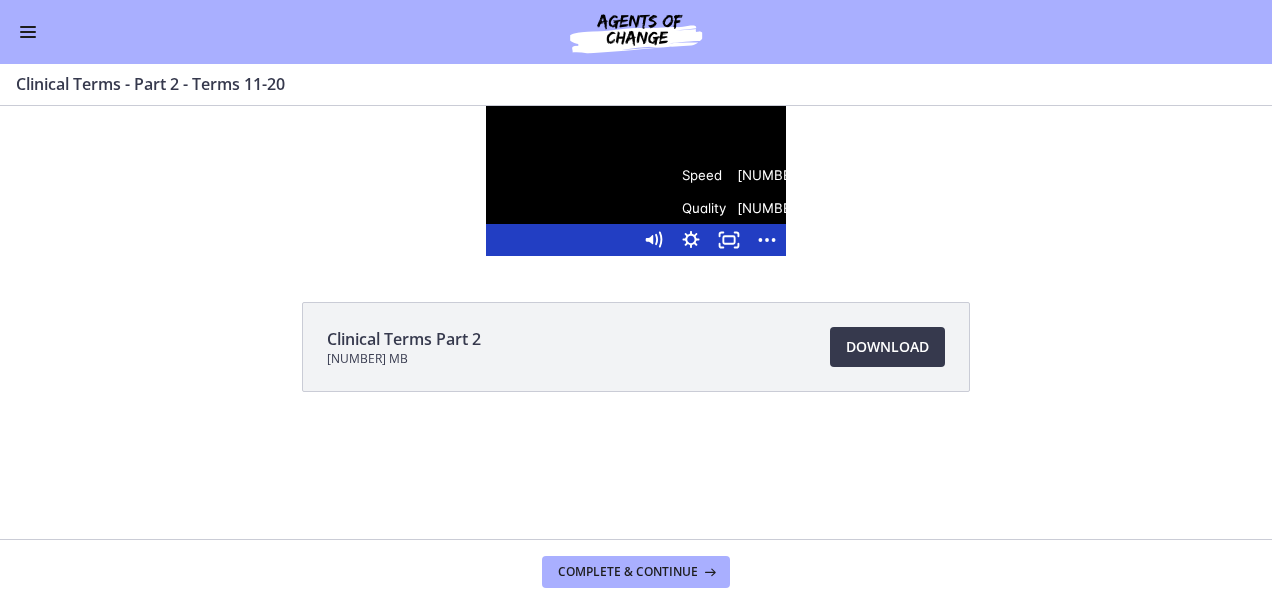 click on "Click for sound
@keyframes VOLUME_SMALL_WAVE_FLASH {
0% { opacity: 0; }
33% { opacity: 1; }
66% { opacity: 1; }
100% { opacity: 0; }
}
@keyframes VOLUME_LARGE_WAVE_FLASH {
0% { opacity: 0; }
33% { opacity: 1; }
66% { opacity: 1; }
100% { opacity: 0; }
}
.volume__small-wave {
animation: VOLUME_SMALL_WAVE_FLASH 2s infinite;
opacity: 0;
}
.volume__large-wave {
animation: VOLUME_LARGE_WAVE_FLASH 2s infinite .3s;
opacity: 0;
}
[TIME] [TIME] Speed [NUMBER]x Speed [NUMBER]x [NUMBER]x [NUMBER]x [NUMBER]x [NUMBER]x [NUMBER]x [NUMBER]x Quality [NUMBER]p Quality Auto [NUMBER]p [NUMBER]p [NUMBER]p" at bounding box center (636, 181) 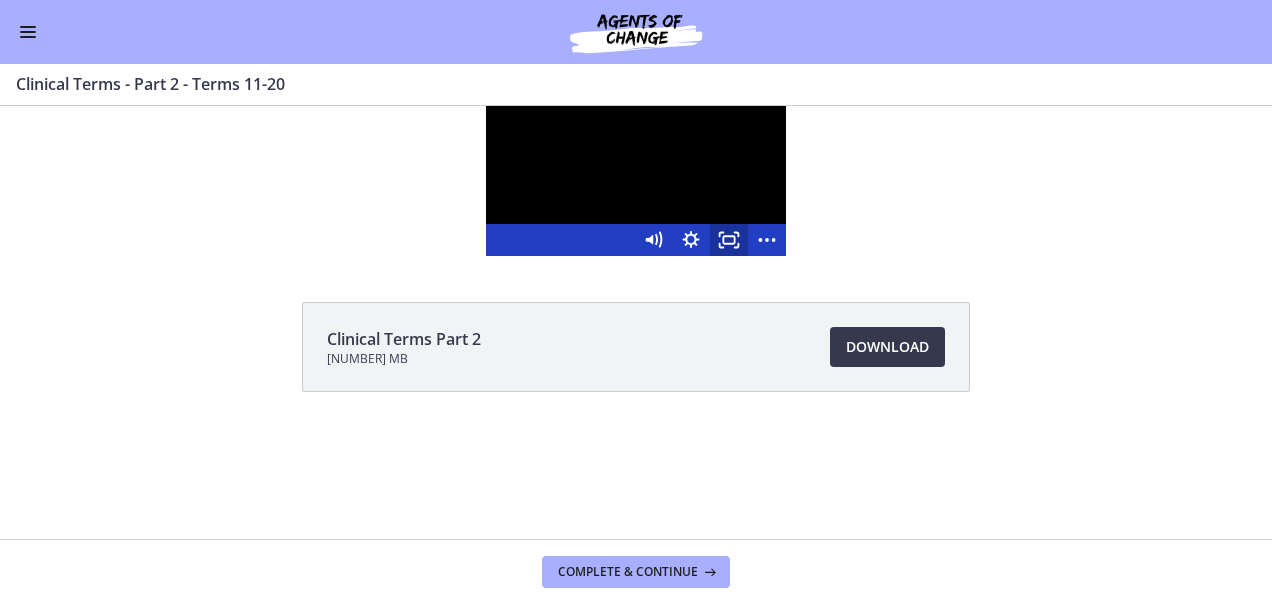 click 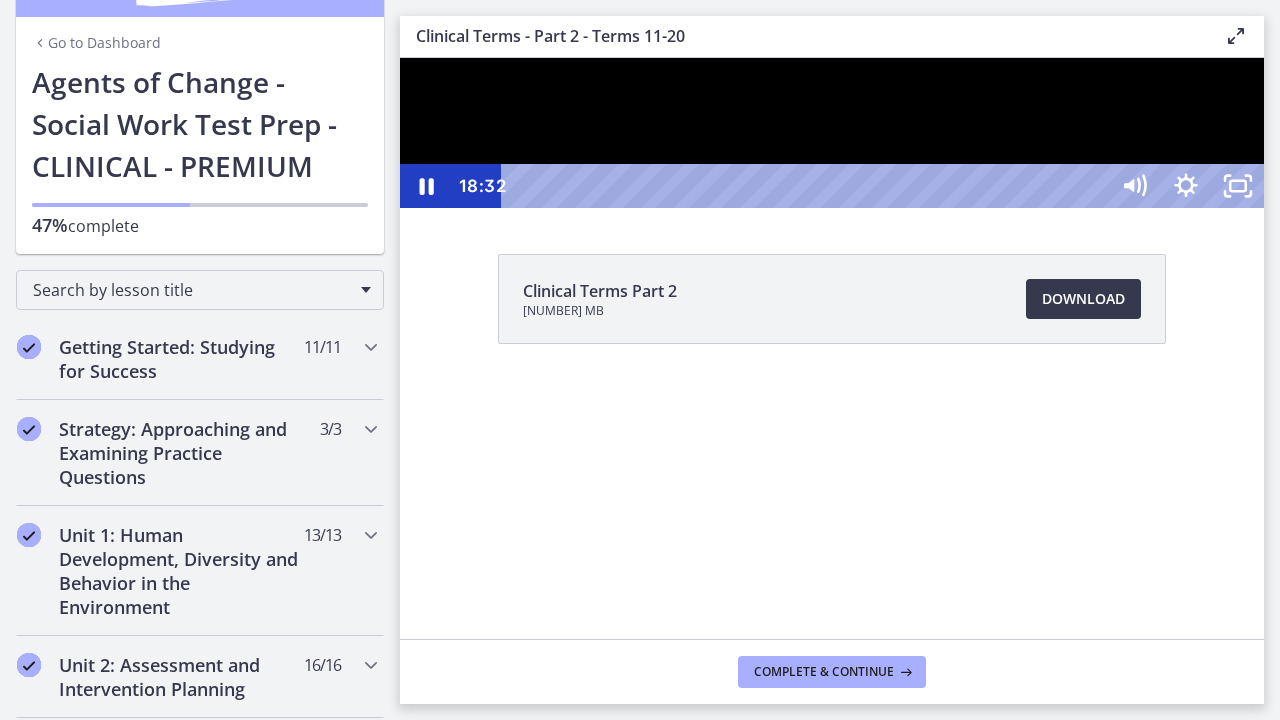 click at bounding box center (832, 133) 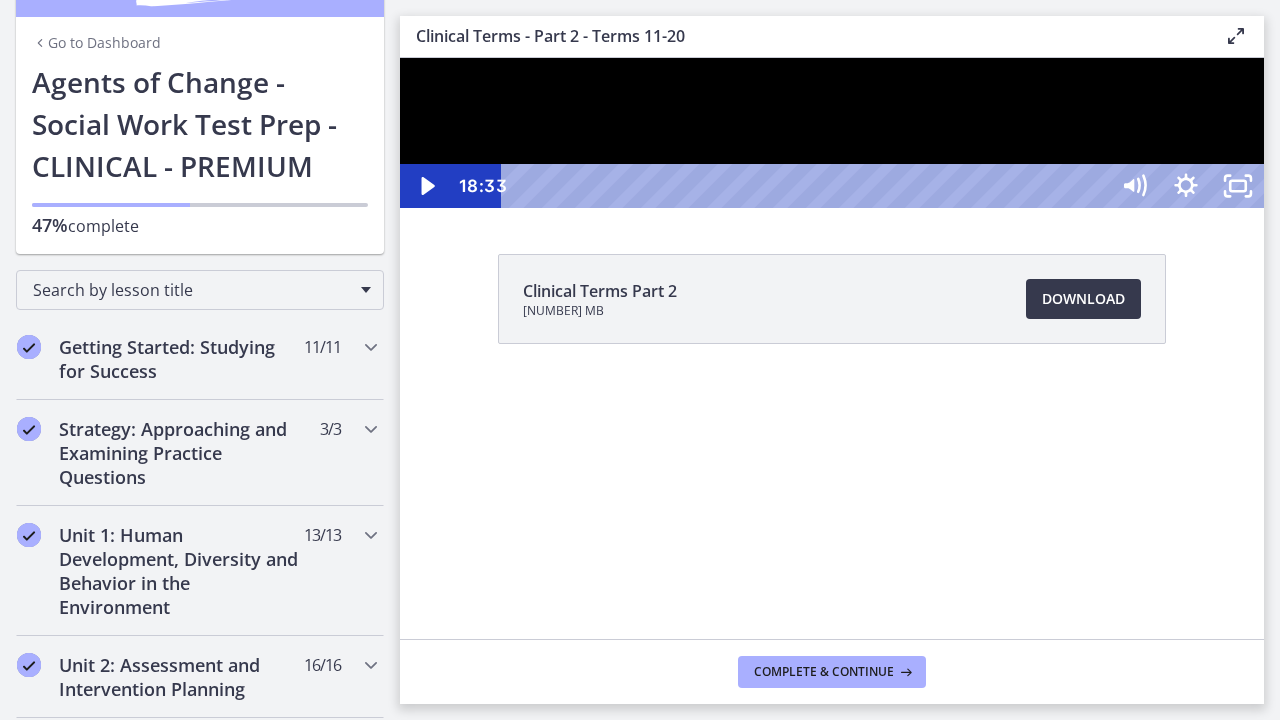 click at bounding box center [832, 133] 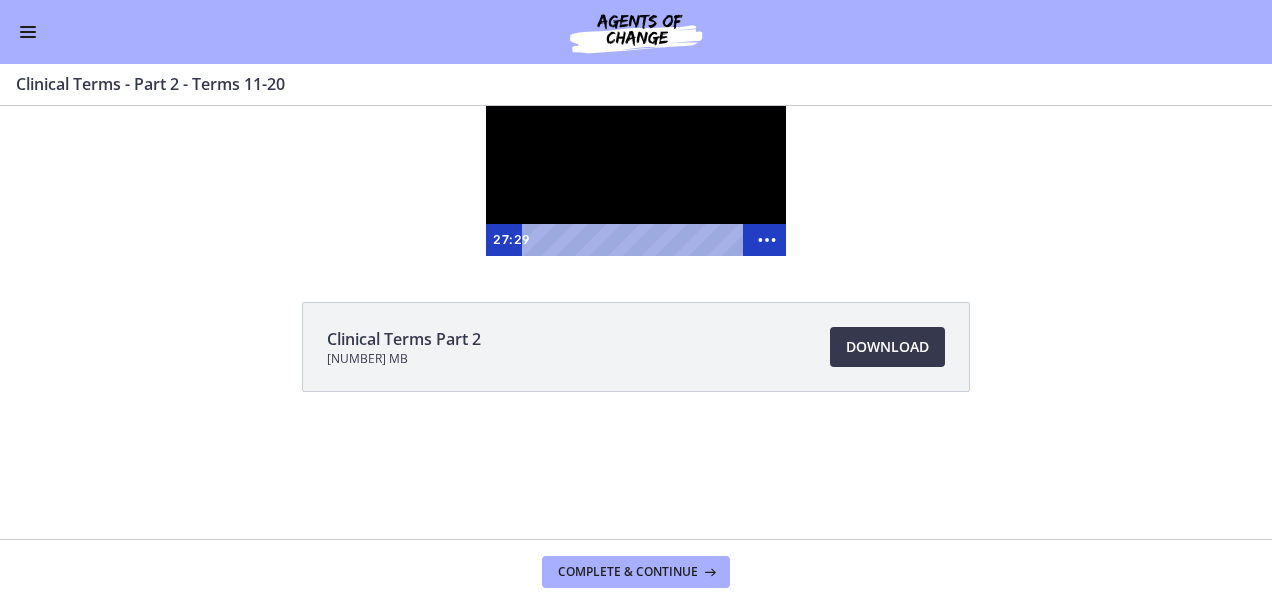click at bounding box center (636, 181) 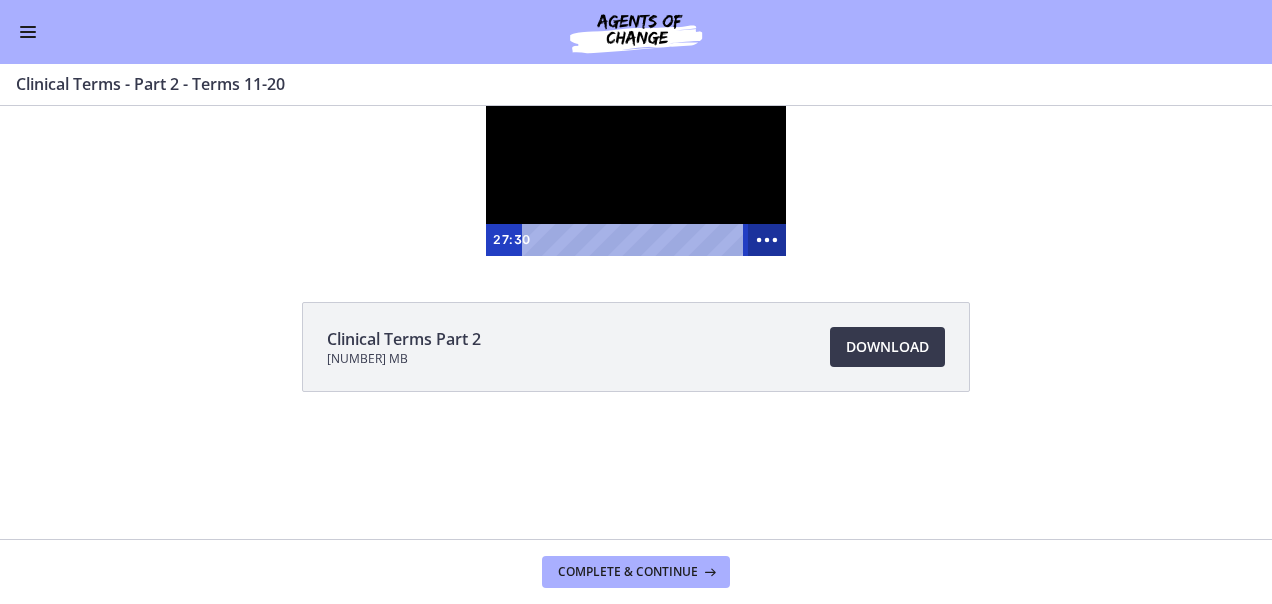 click 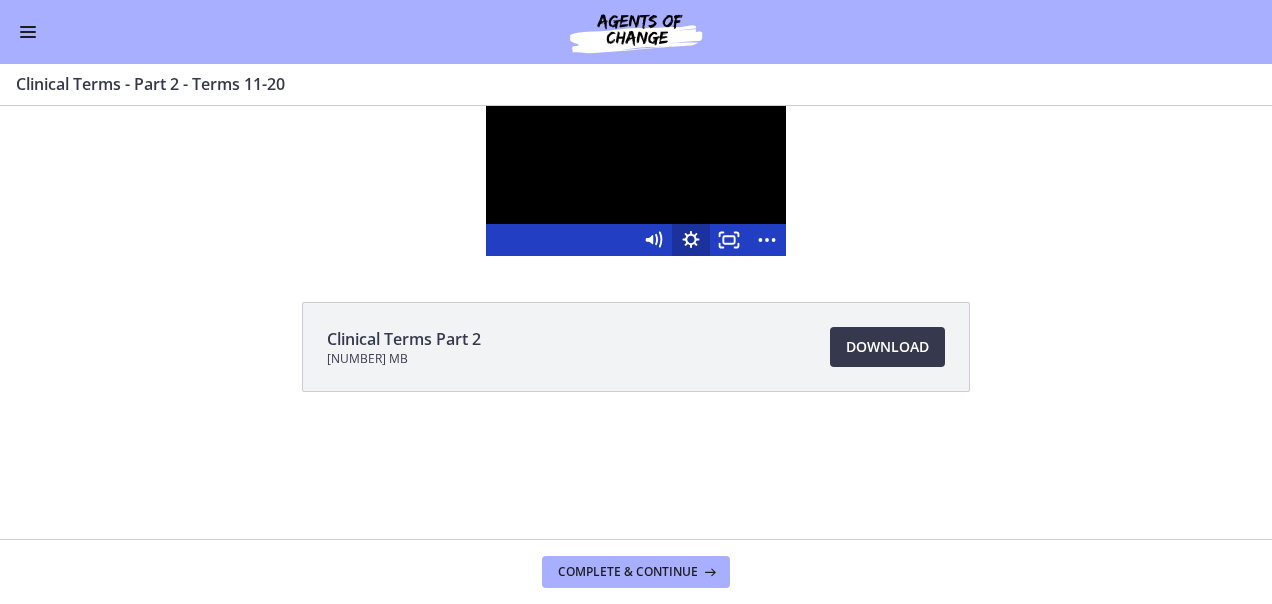 click 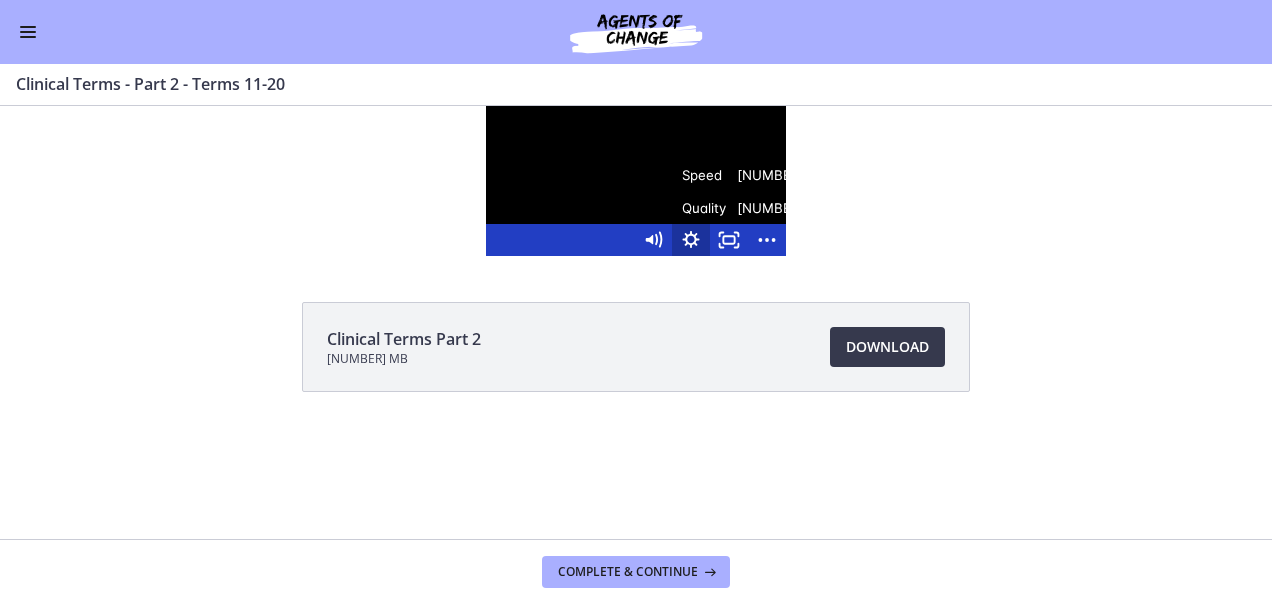 click 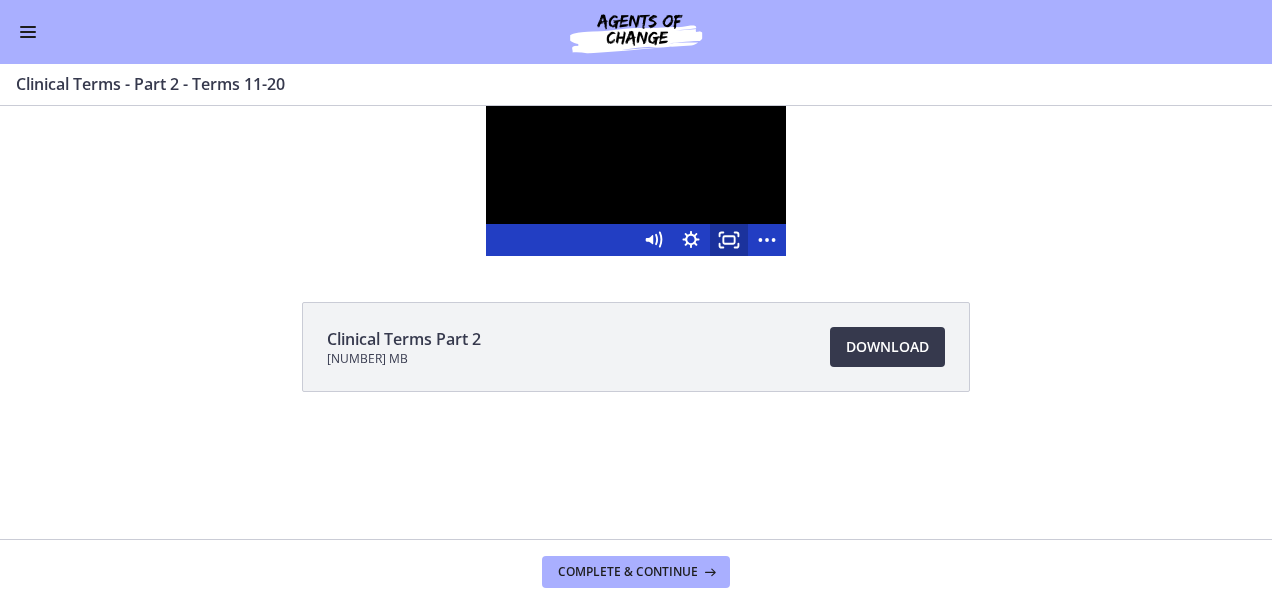 drag, startPoint x: 722, startPoint y: 240, endPoint x: 726, endPoint y: 418, distance: 178.04494 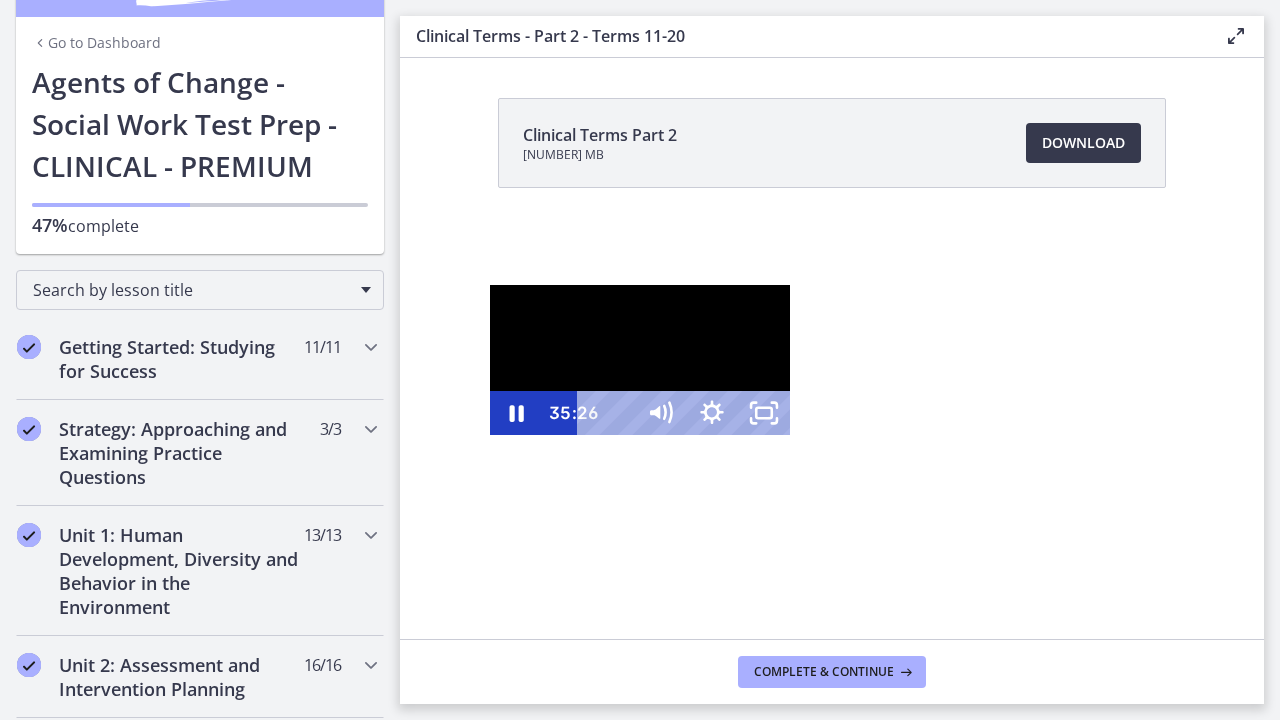 click at bounding box center [640, 360] 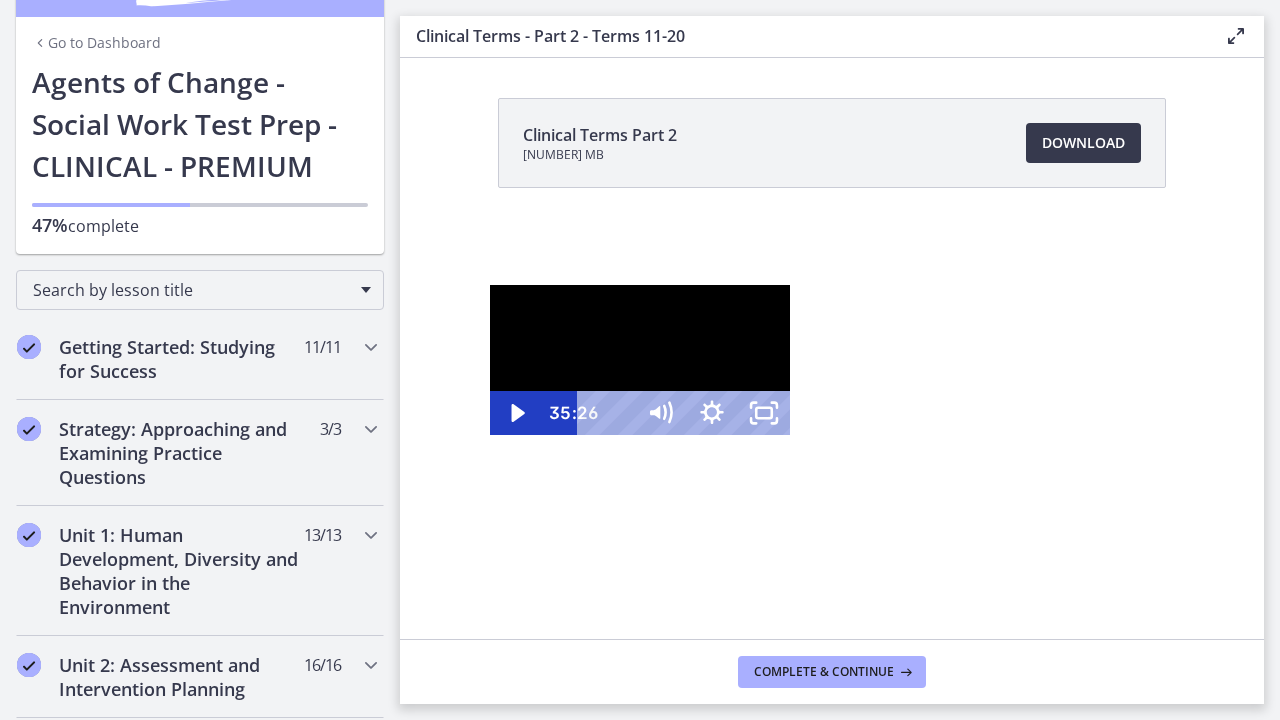 click at bounding box center [640, 360] 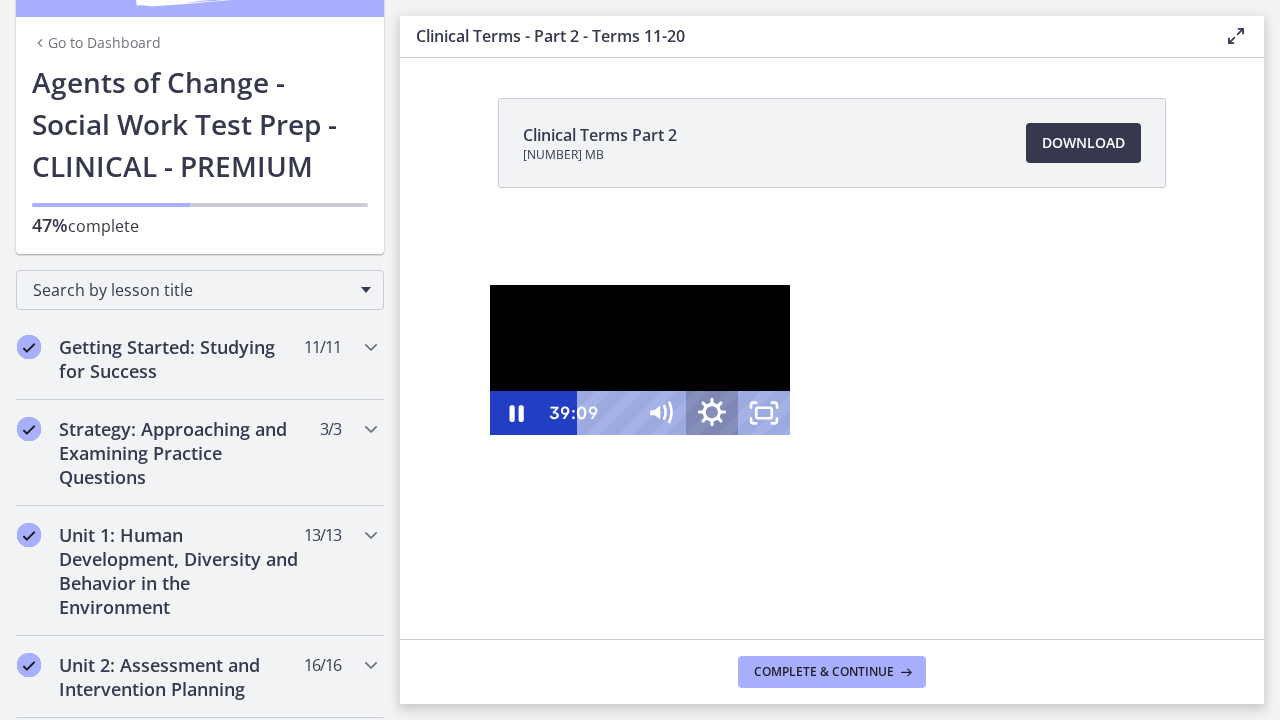 click 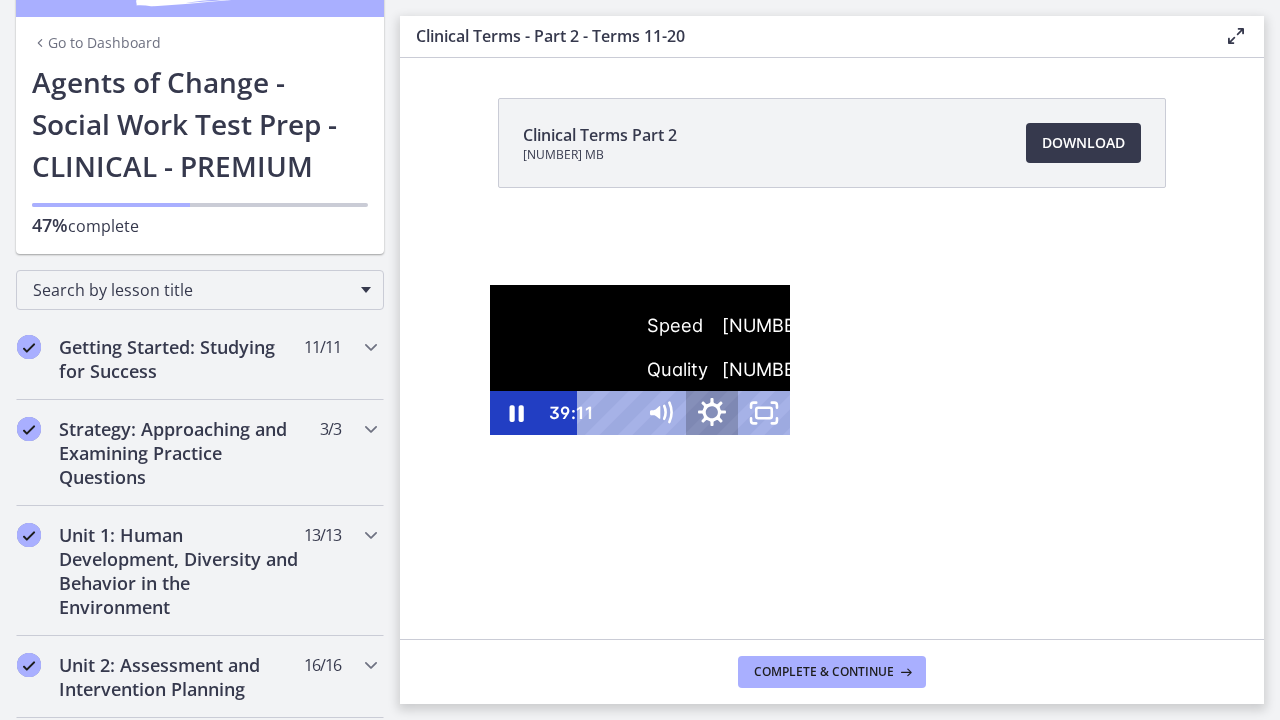 click 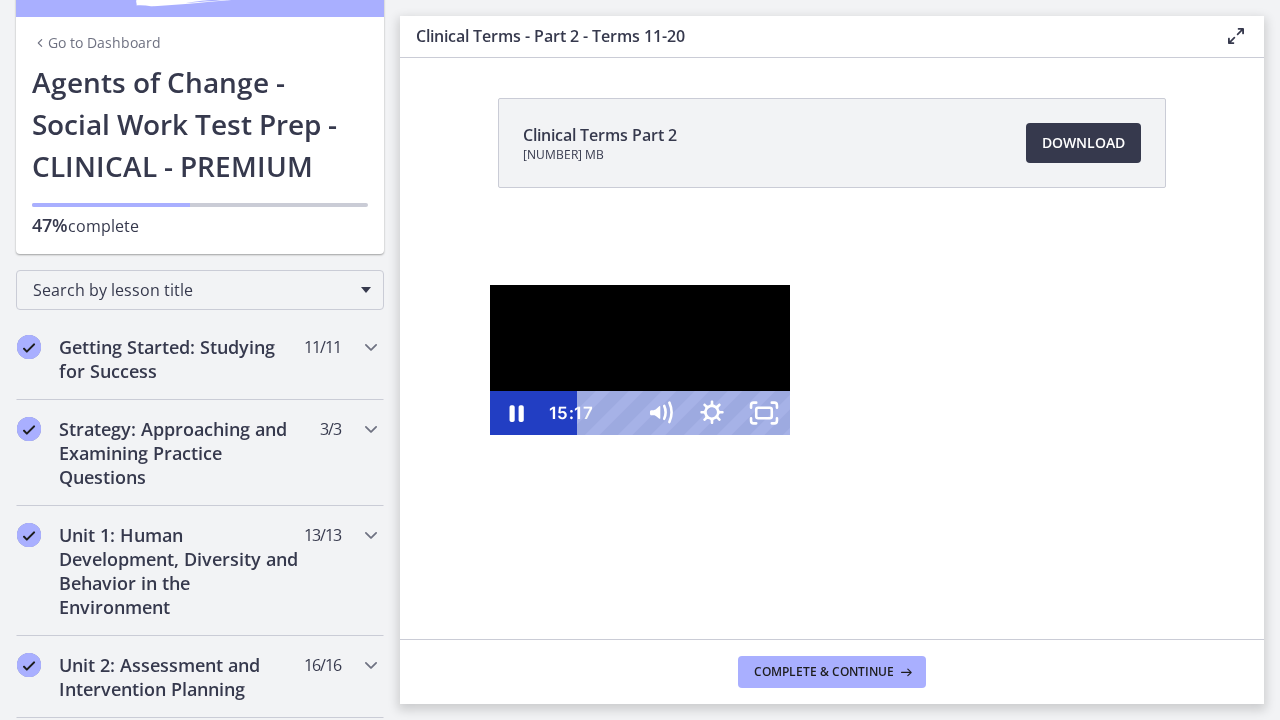 click at bounding box center (640, 360) 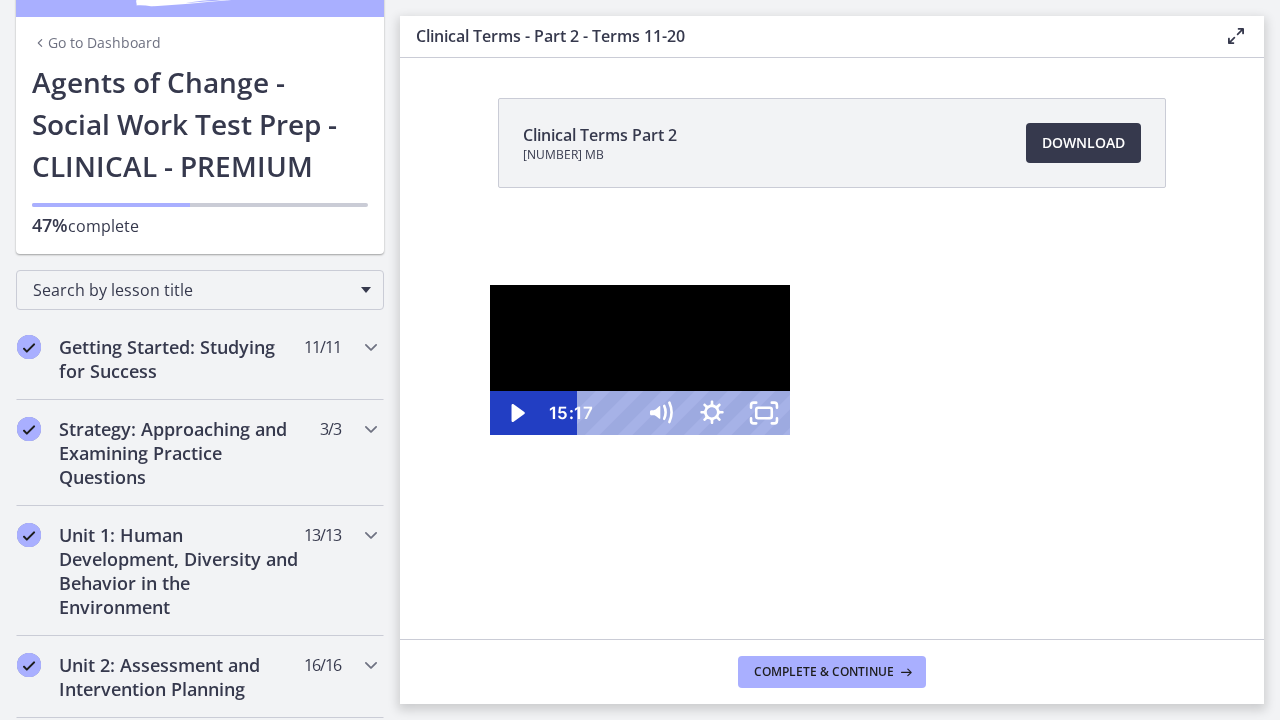 click at bounding box center (640, 360) 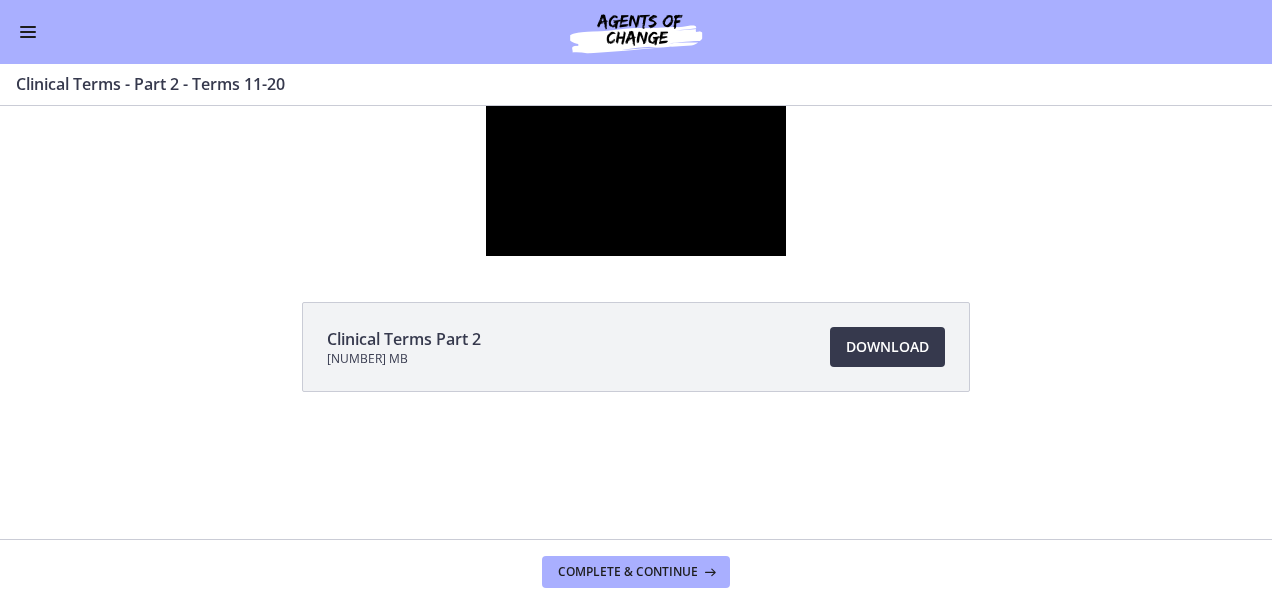 click on "Click for sound
@keyframes VOLUME_SMALL_WAVE_FLASH {
0% { opacity: 0; }
33% { opacity: 1; }
66% { opacity: 1; }
100% { opacity: 0; }
}
@keyframes VOLUME_LARGE_WAVE_FLASH {
0% { opacity: 0; }
33% { opacity: 1; }
66% { opacity: 1; }
100% { opacity: 0; }
}
.volume__small-wave {
animation: VOLUME_SMALL_WAVE_FLASH 2s infinite;
opacity: 0;
}
.volume__large-wave {
animation: VOLUME_LARGE_WAVE_FLASH 2s infinite .3s;
opacity: 0;
}
[TIME] [TIME] Speed [NUMBER]x Speed [NUMBER]x [NUMBER]x [NUMBER]x [NUMBER]x [NUMBER]x [NUMBER]x [NUMBER]x Quality [NUMBER]p Quality Auto [NUMBER]p [NUMBER]p [NUMBER]p" at bounding box center (636, 181) 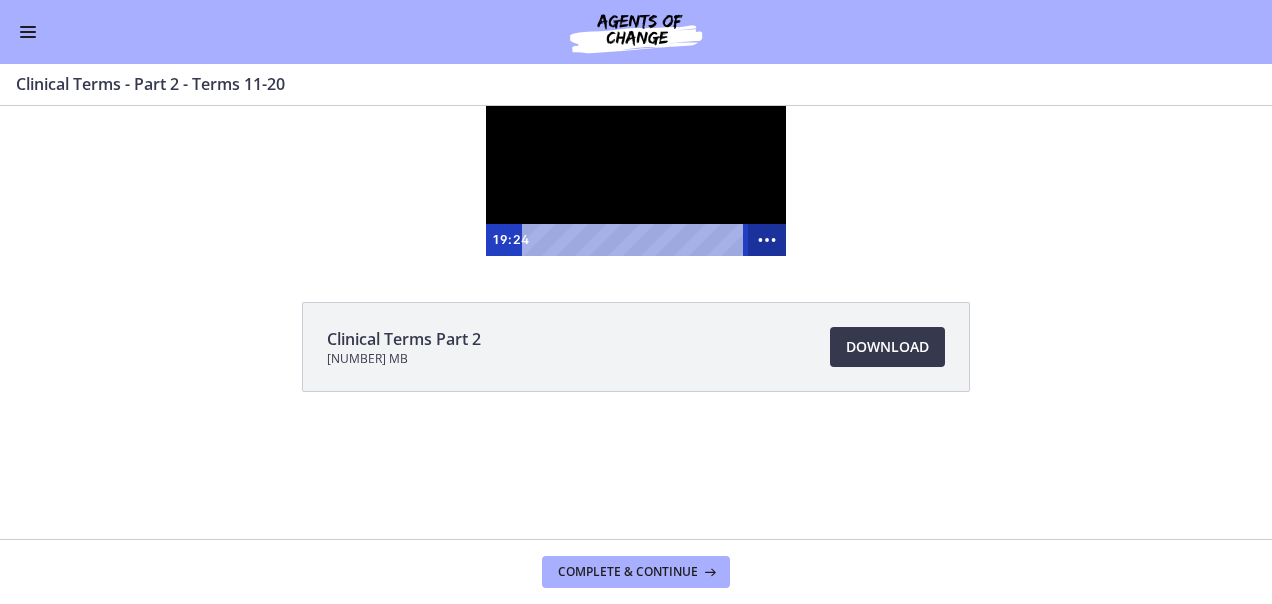 click 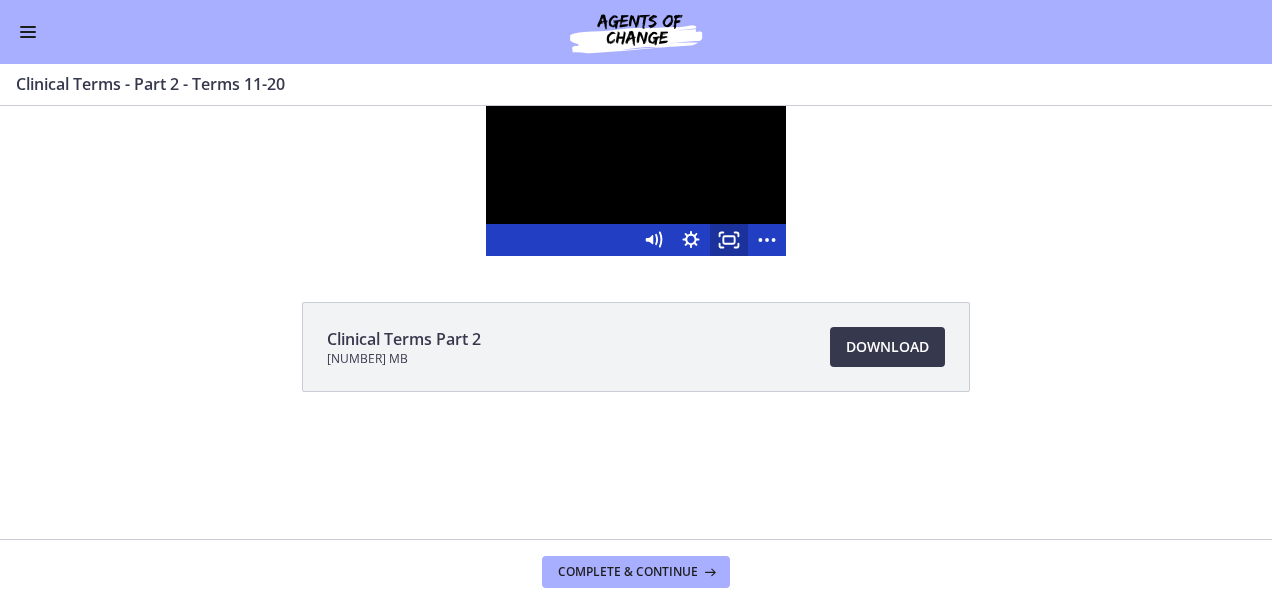 click 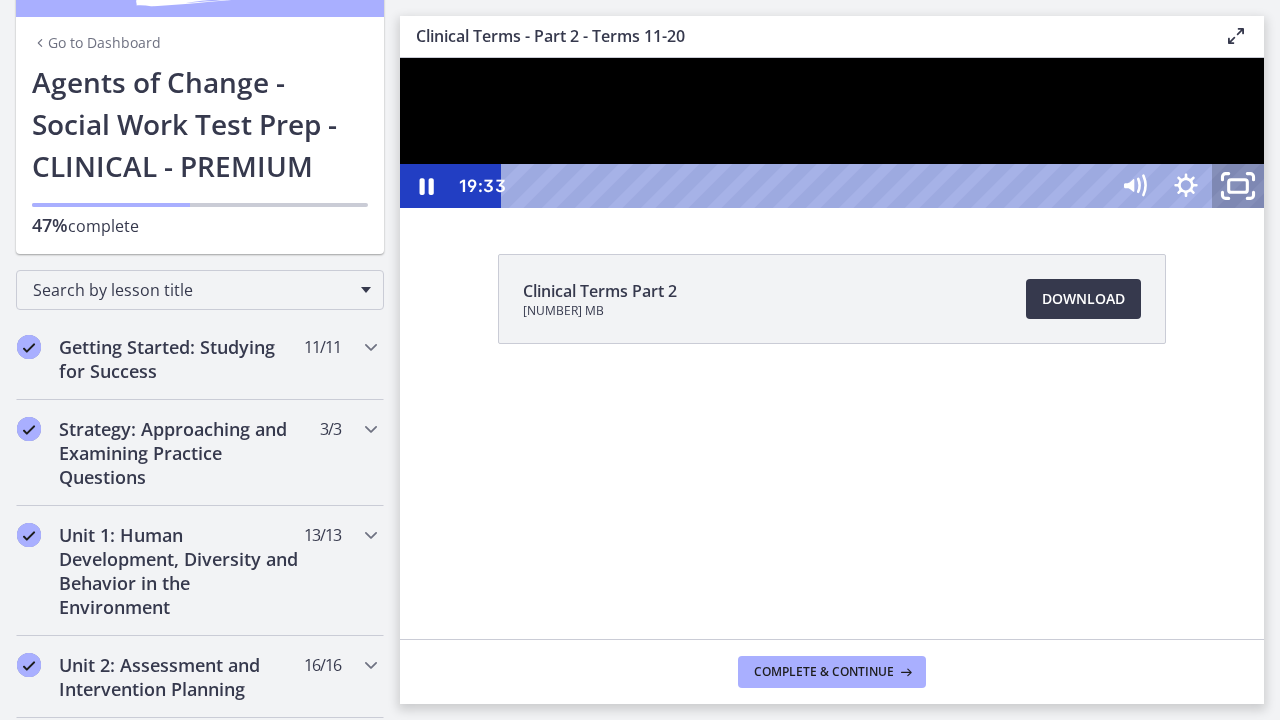 click 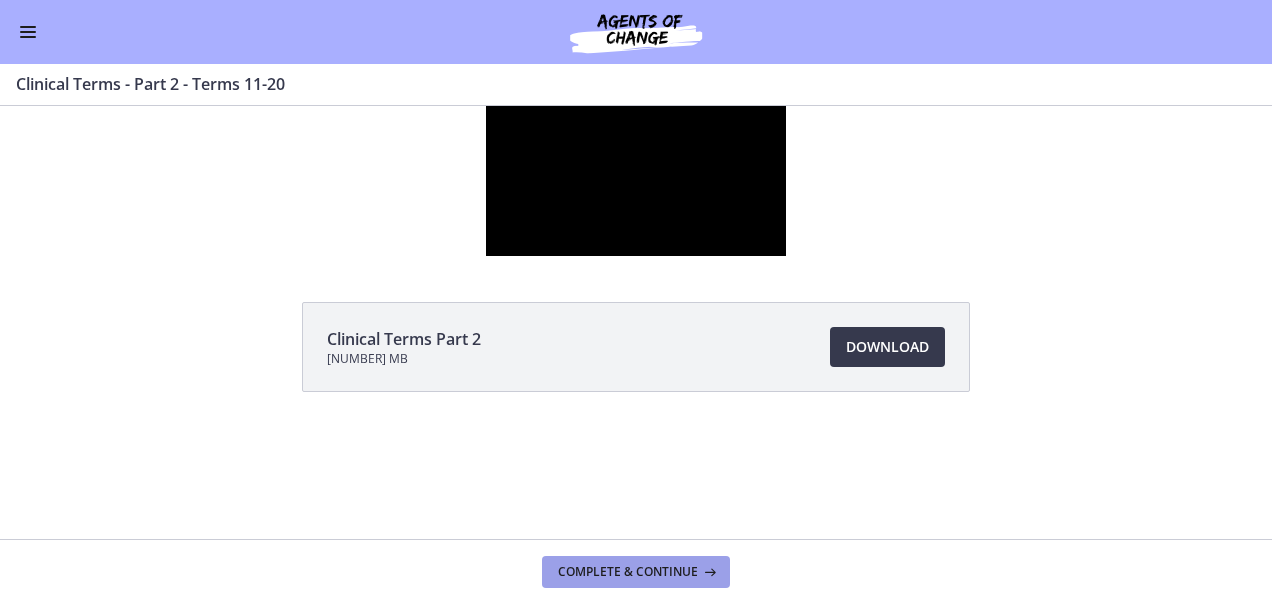 click on "Complete & continue" at bounding box center [628, 572] 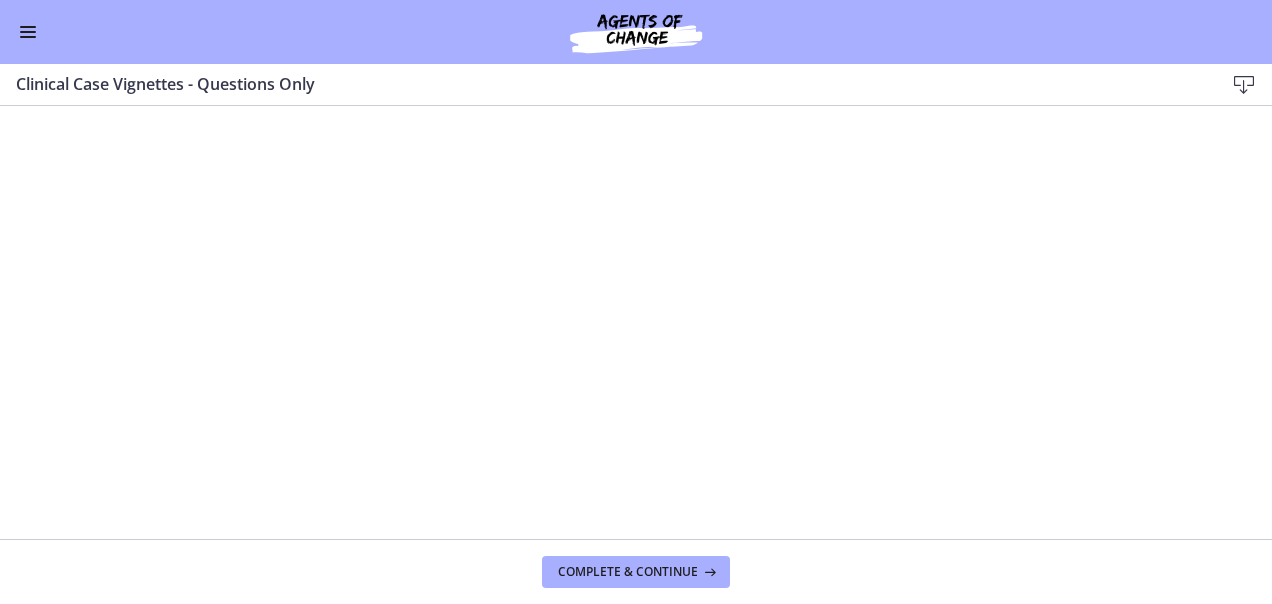 click at bounding box center [1244, 85] 